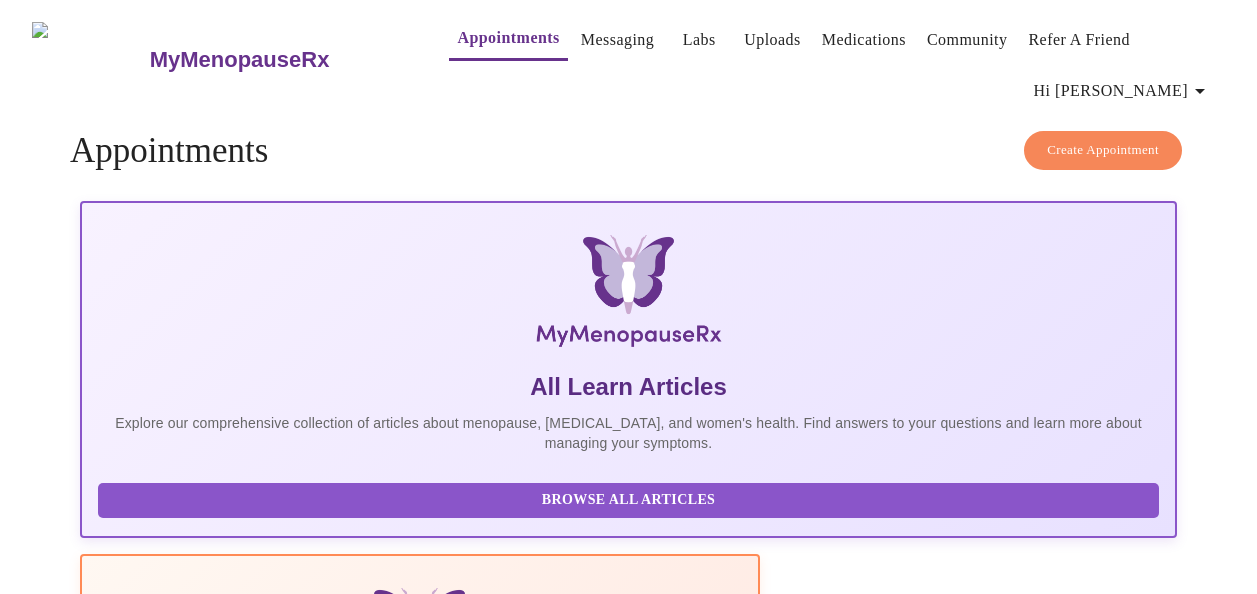scroll, scrollTop: 0, scrollLeft: 0, axis: both 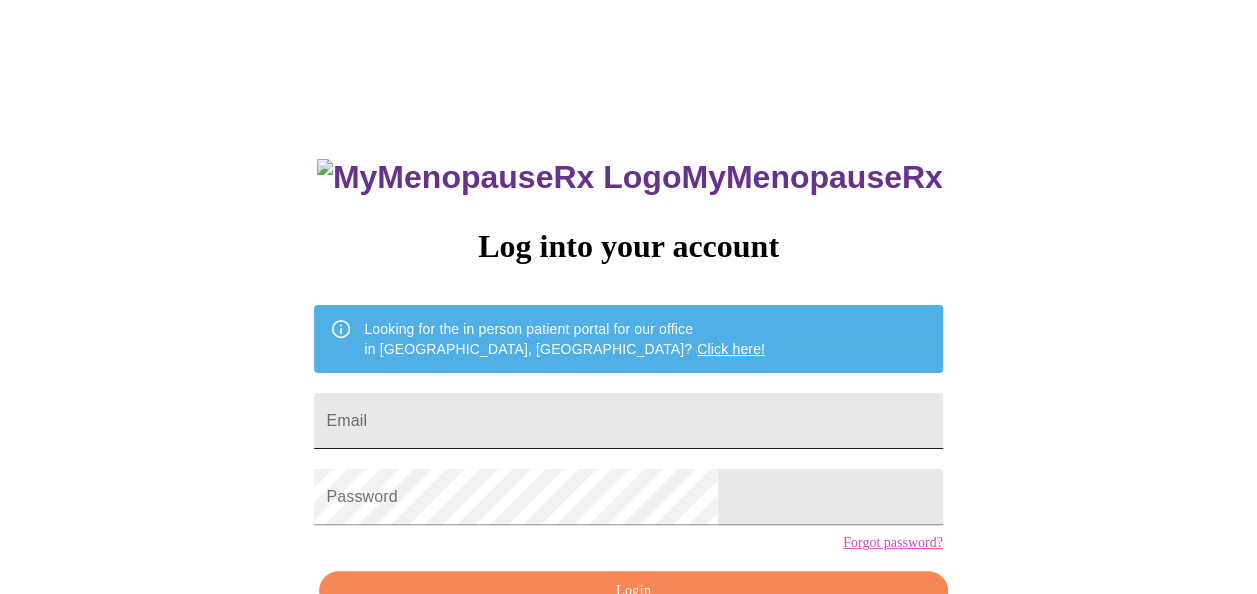 click on "Email" at bounding box center (628, 421) 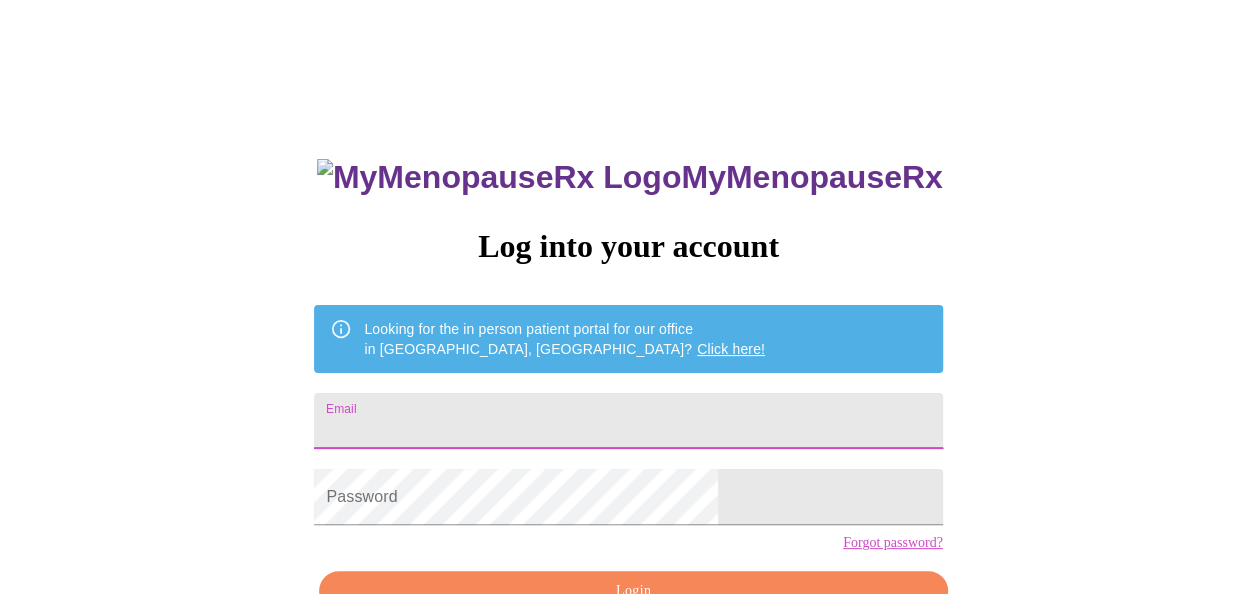 type on "ydnimmurphy@gmail.com" 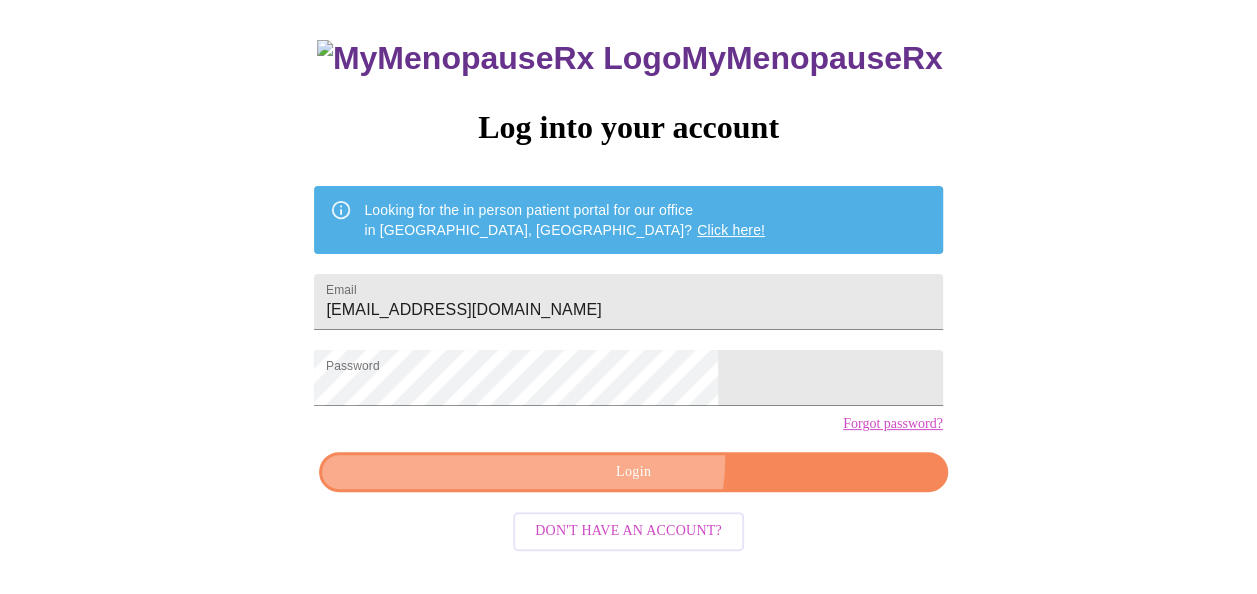 click on "Login" at bounding box center [633, 472] 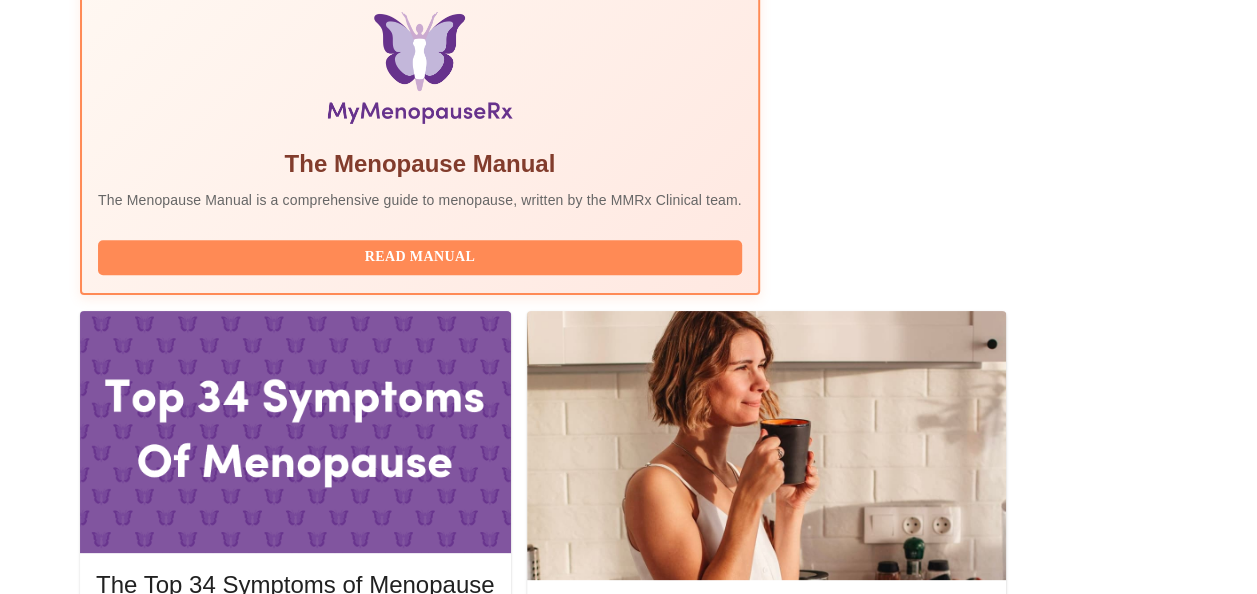 scroll, scrollTop: 718, scrollLeft: 0, axis: vertical 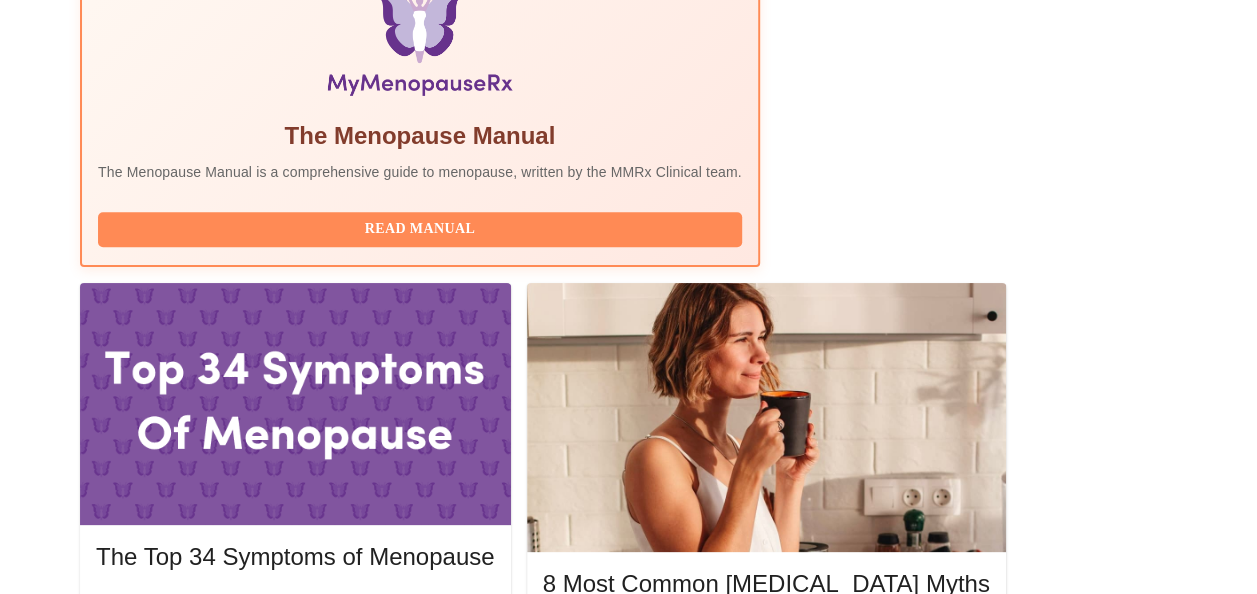 click on "Complete Pre-Assessment" at bounding box center [1041, 1862] 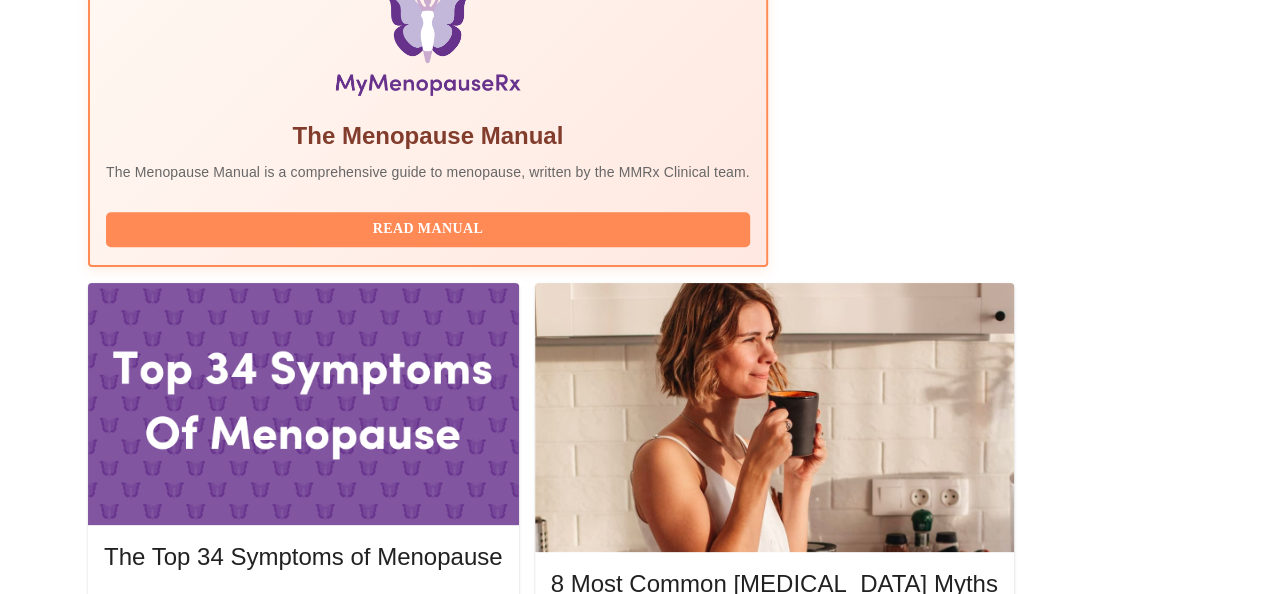 scroll, scrollTop: 0, scrollLeft: 0, axis: both 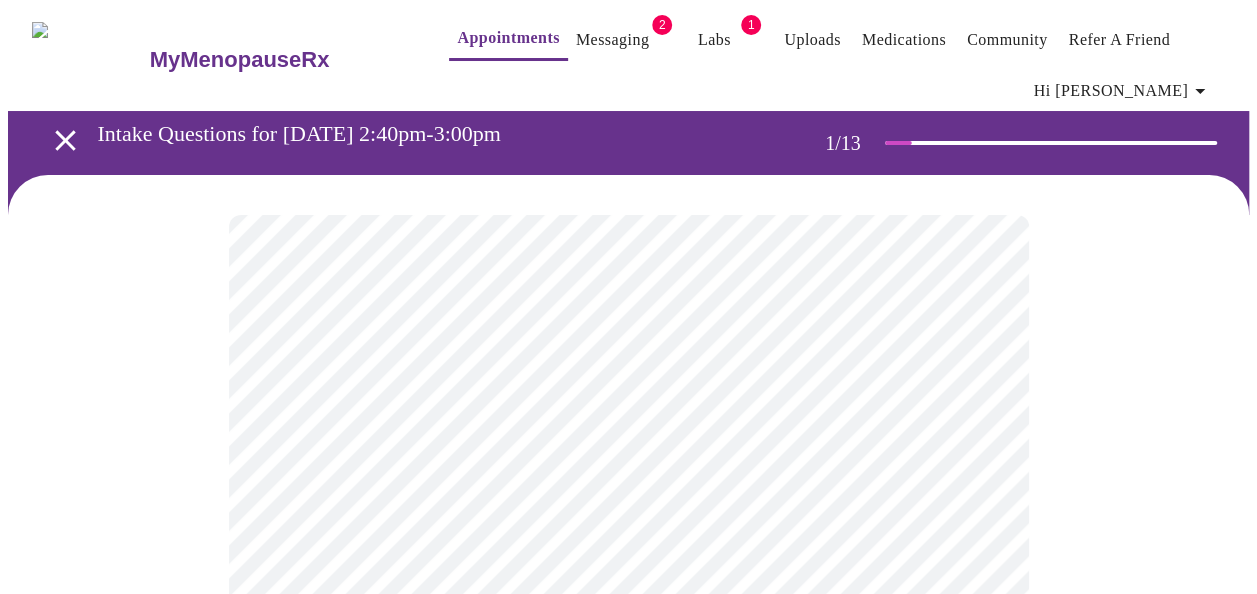 click on "MyMenopauseRx Appointments Messaging 2 Labs 1 Uploads Medications Community Refer a Friend Hi Mindy   Intake Questions for Thu, Jul 17th 2025 @ 2:40pm-3:00pm 1  /  13 Settings Billing Invoices Log out" at bounding box center [628, 934] 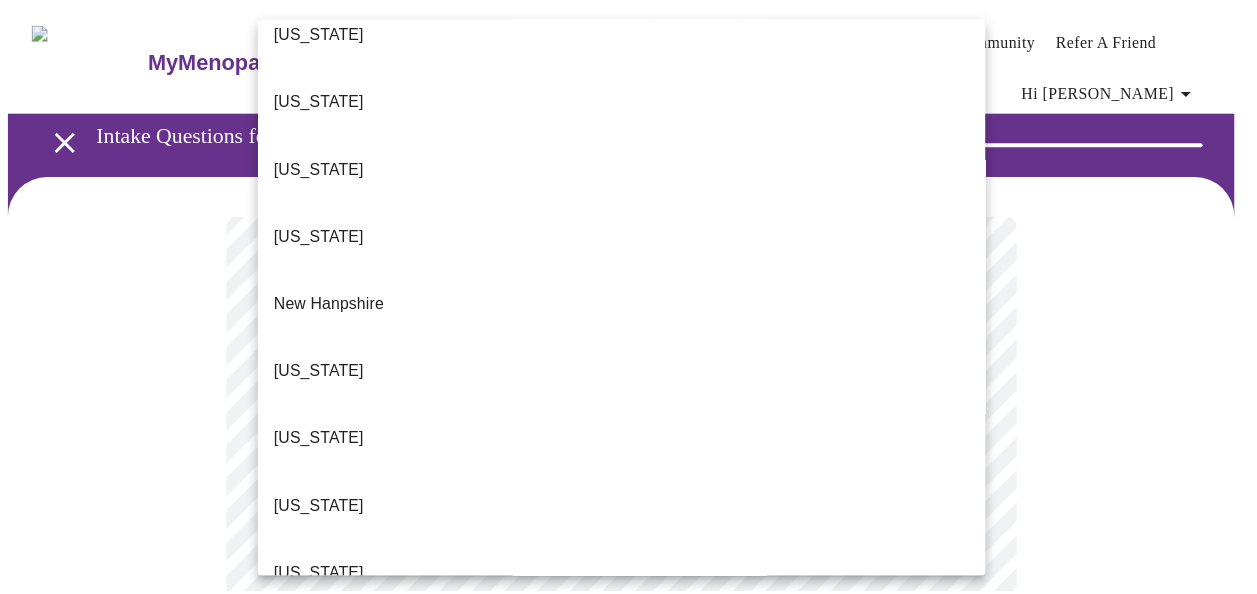 scroll, scrollTop: 1700, scrollLeft: 0, axis: vertical 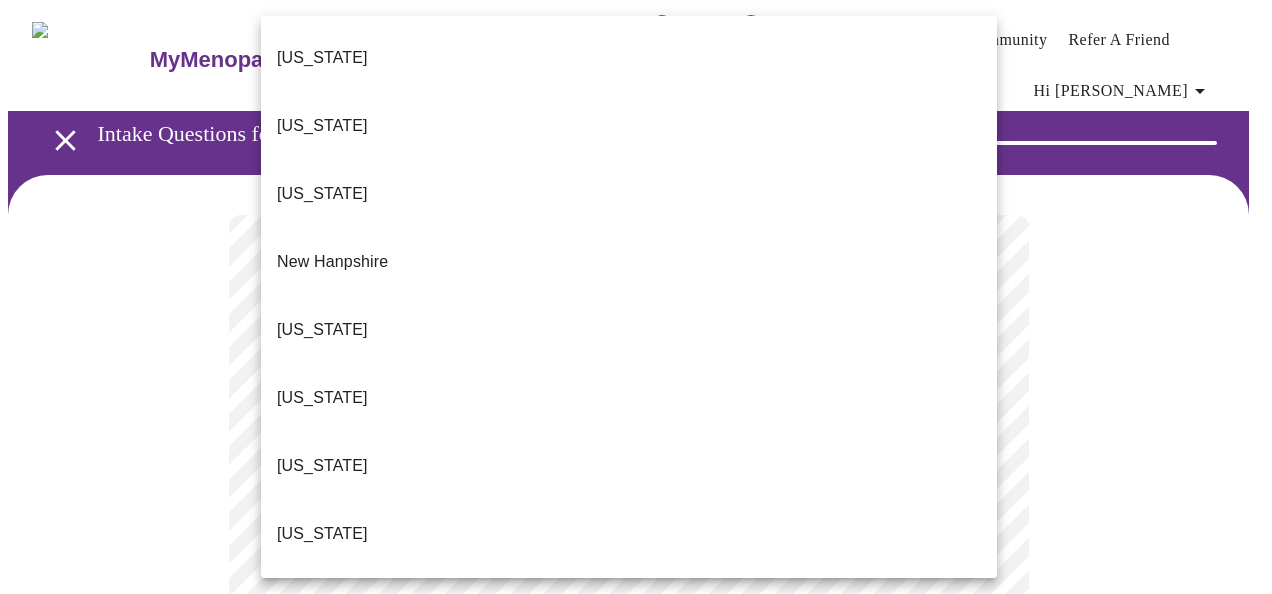 click on "Texas" at bounding box center [629, 1146] 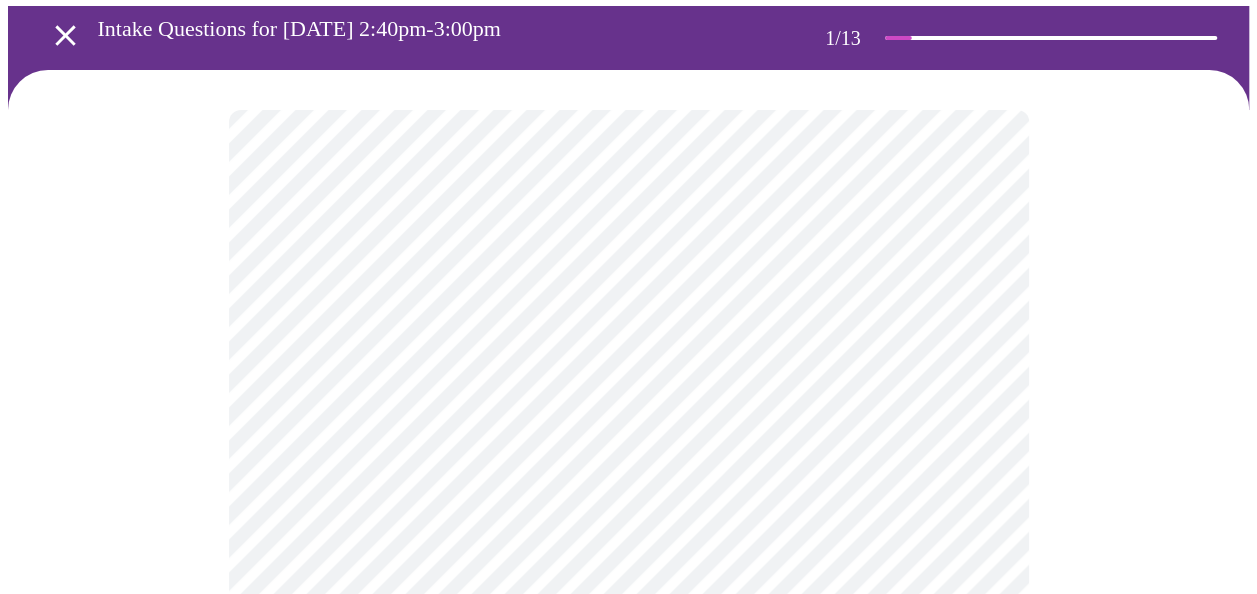 scroll, scrollTop: 200, scrollLeft: 0, axis: vertical 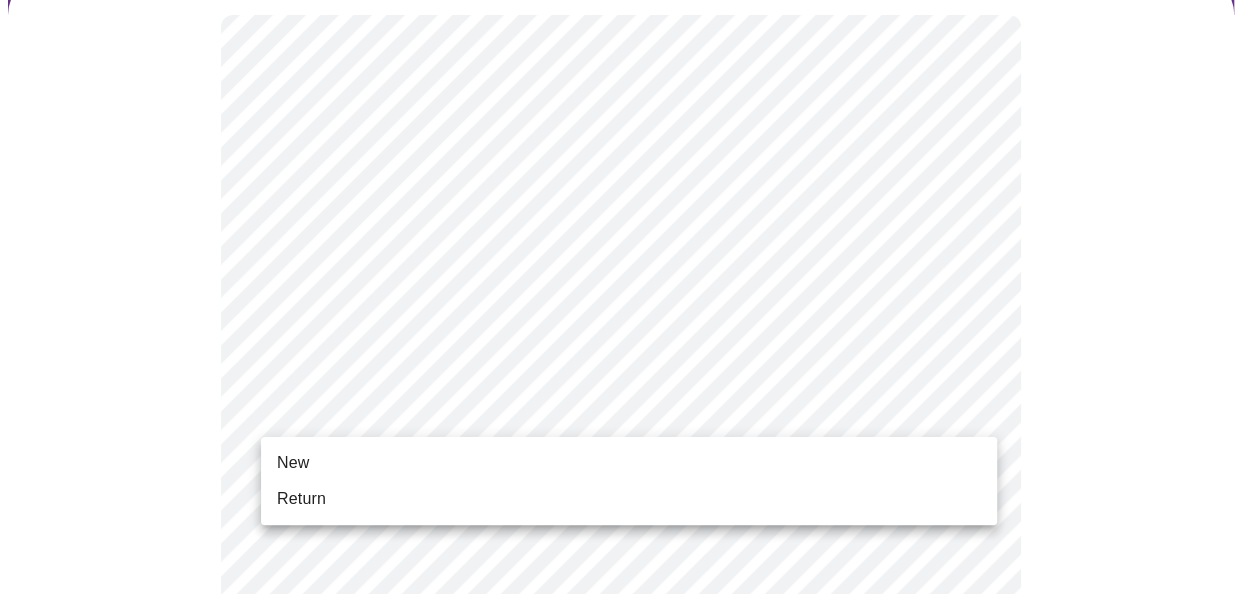 click on "MyMenopauseRx Appointments Messaging 2 Labs 1 Uploads Medications Community Refer a Friend Hi Mindy   Intake Questions for Thu, Jul 17th 2025 @ 2:40pm-3:00pm 1  /  13 Settings Billing Invoices Log out New Return" at bounding box center [628, 728] 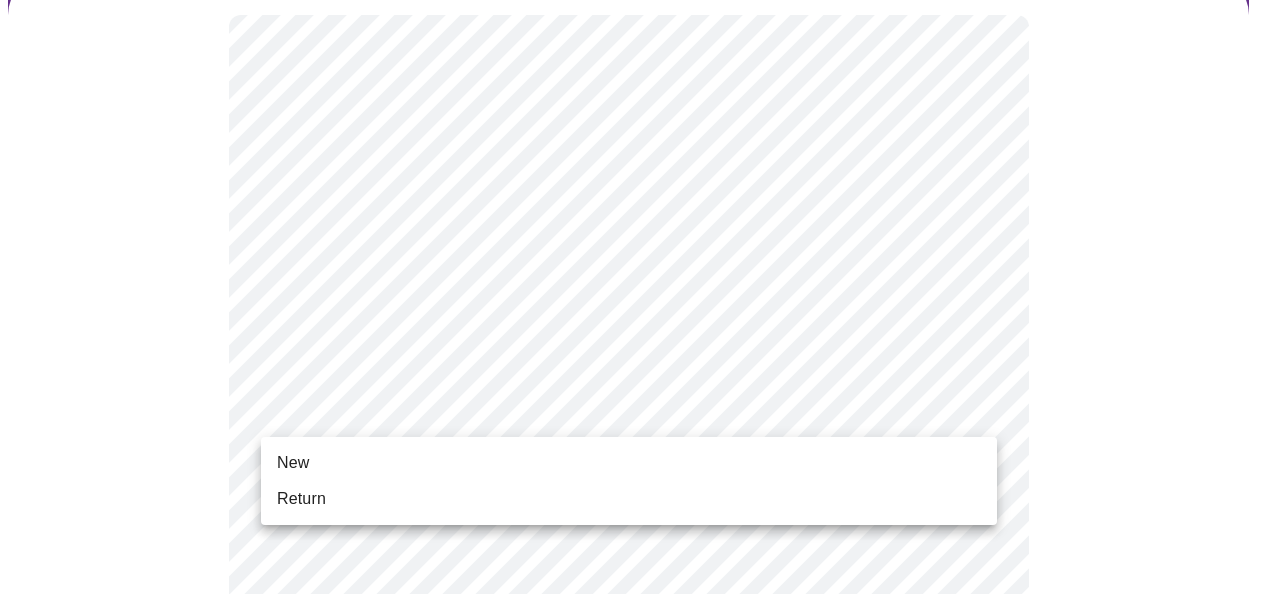 click on "Return" at bounding box center (629, 499) 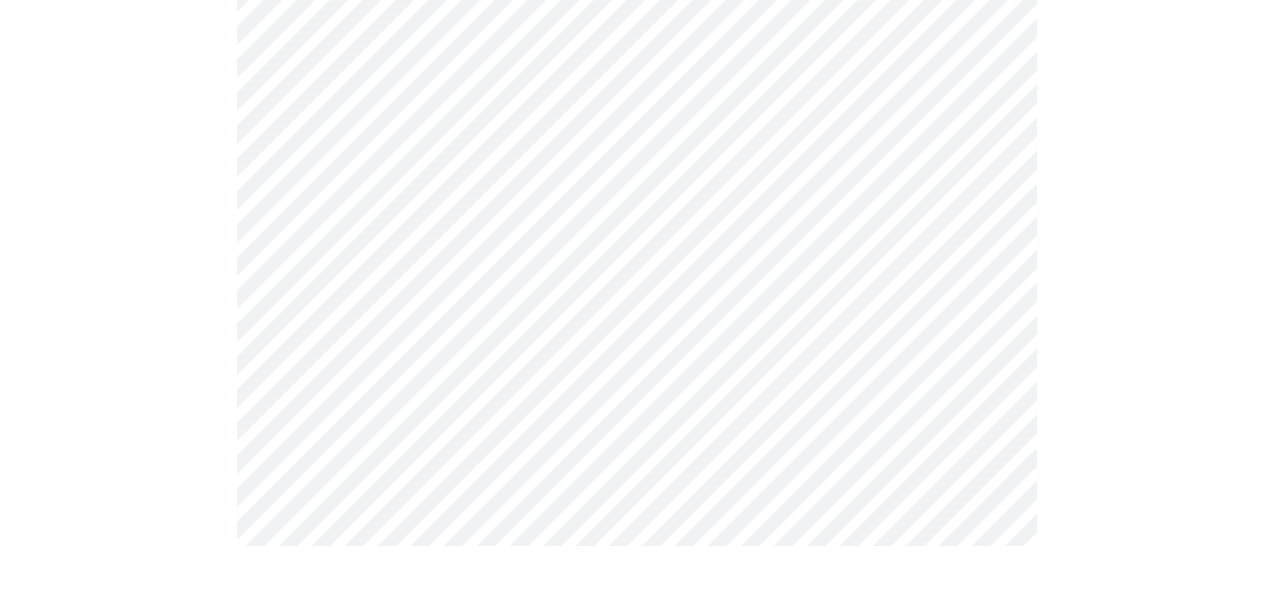 scroll, scrollTop: 0, scrollLeft: 0, axis: both 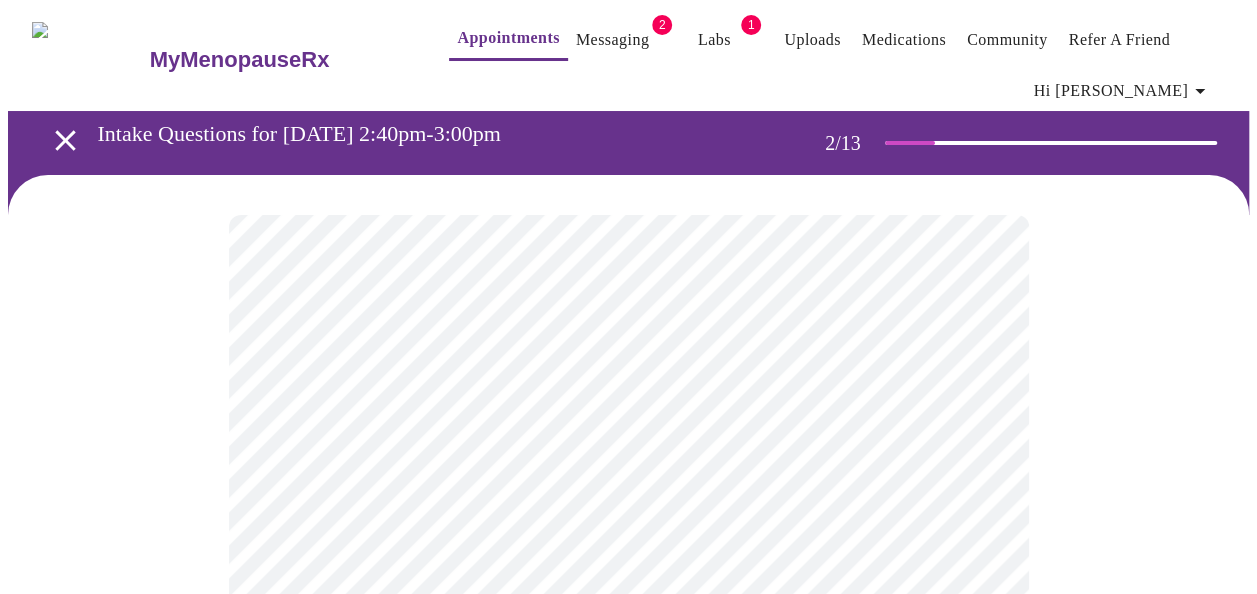 click on "MyMenopauseRx Appointments Messaging 2 Labs 1 Uploads Medications Community Refer a Friend Hi Mindy   Intake Questions for Thu, Jul 17th 2025 @ 2:40pm-3:00pm 2  /  13 Settings Billing Invoices Log out" at bounding box center [628, 622] 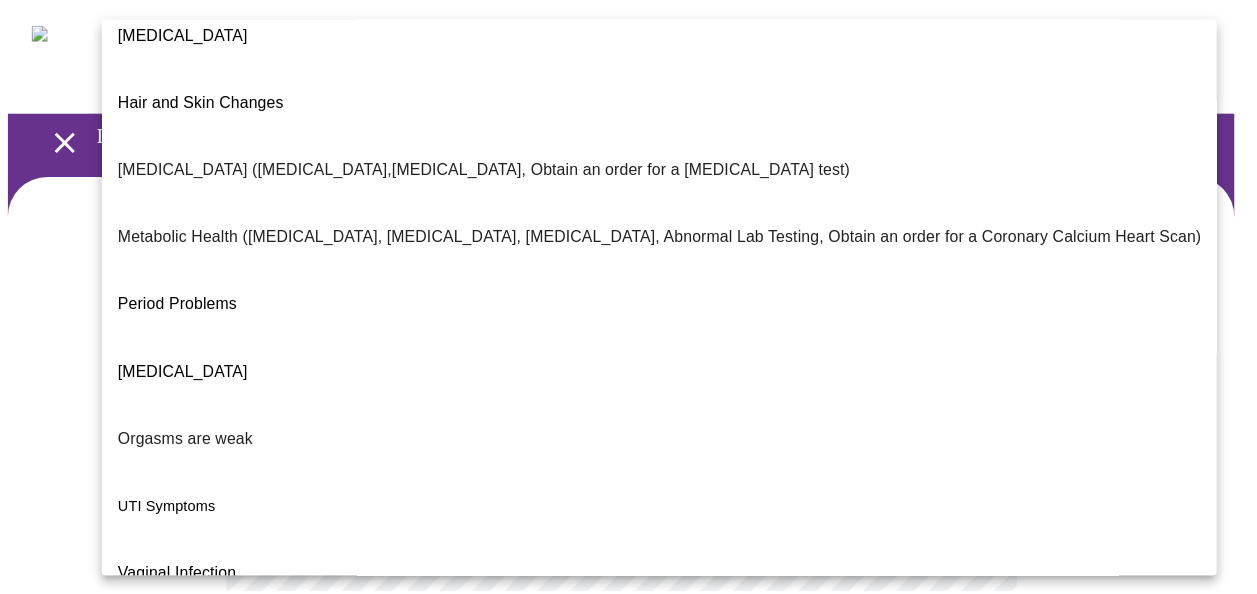 scroll, scrollTop: 442, scrollLeft: 0, axis: vertical 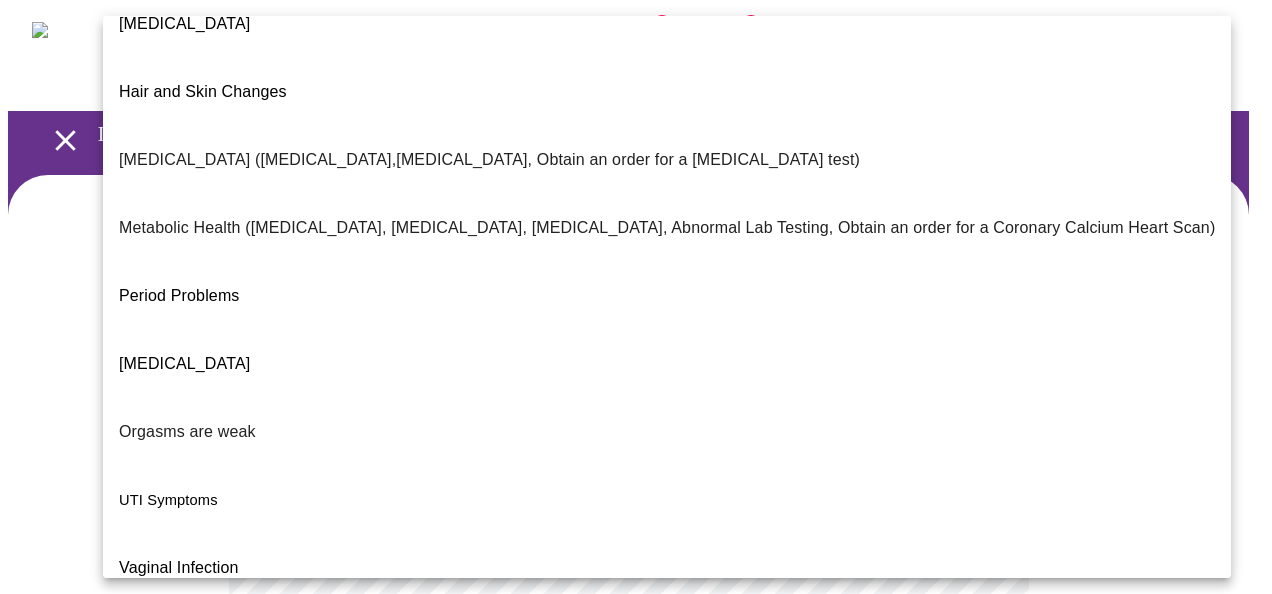 click on "I feel great - just need a refill." at bounding box center [224, 772] 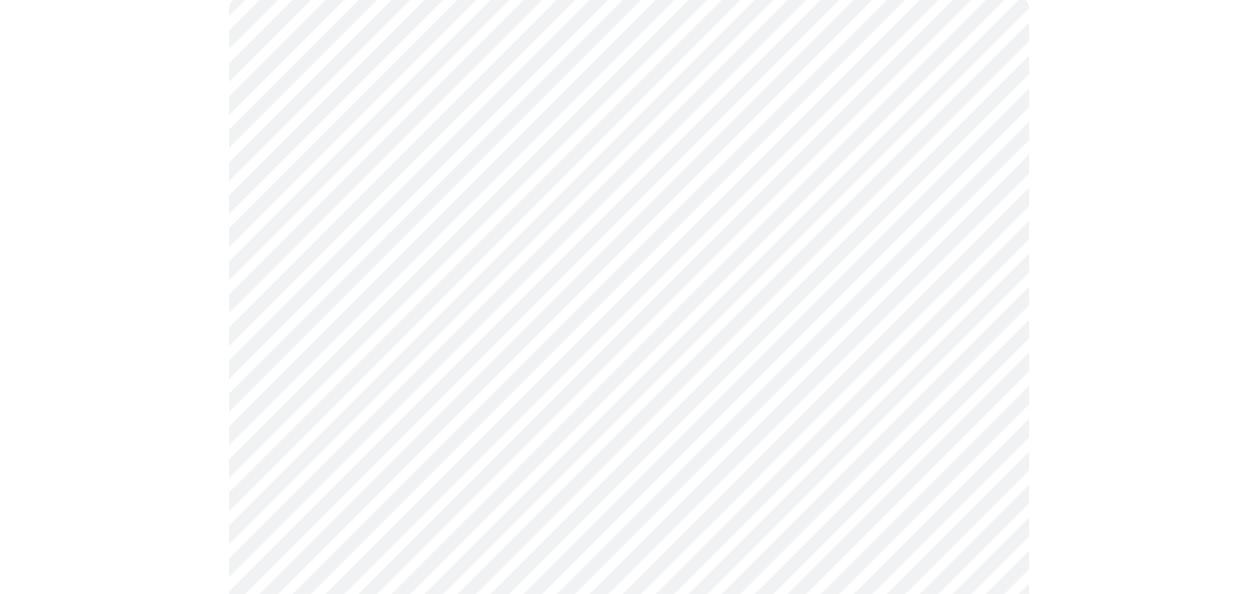 scroll, scrollTop: 300, scrollLeft: 0, axis: vertical 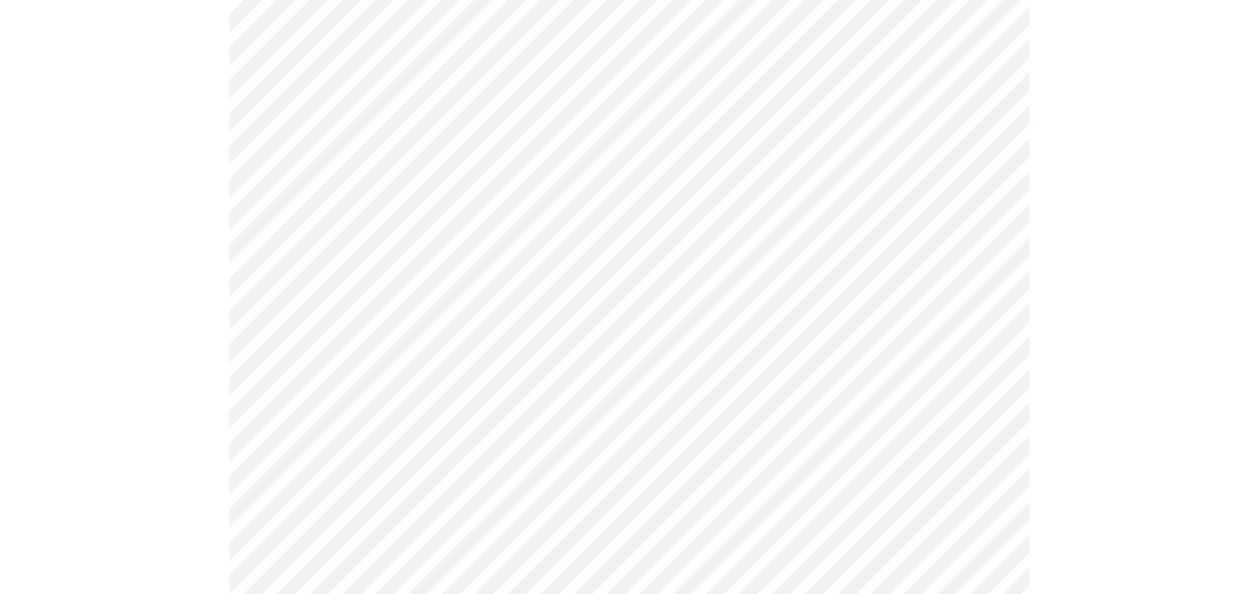 click on "MyMenopauseRx Appointments Messaging 2 Labs 1 Uploads Medications Community Refer a Friend Hi Mindy   Intake Questions for Thu, Jul 17th 2025 @ 2:40pm-3:00pm 2  /  13 Settings Billing Invoices Log out" at bounding box center [628, 316] 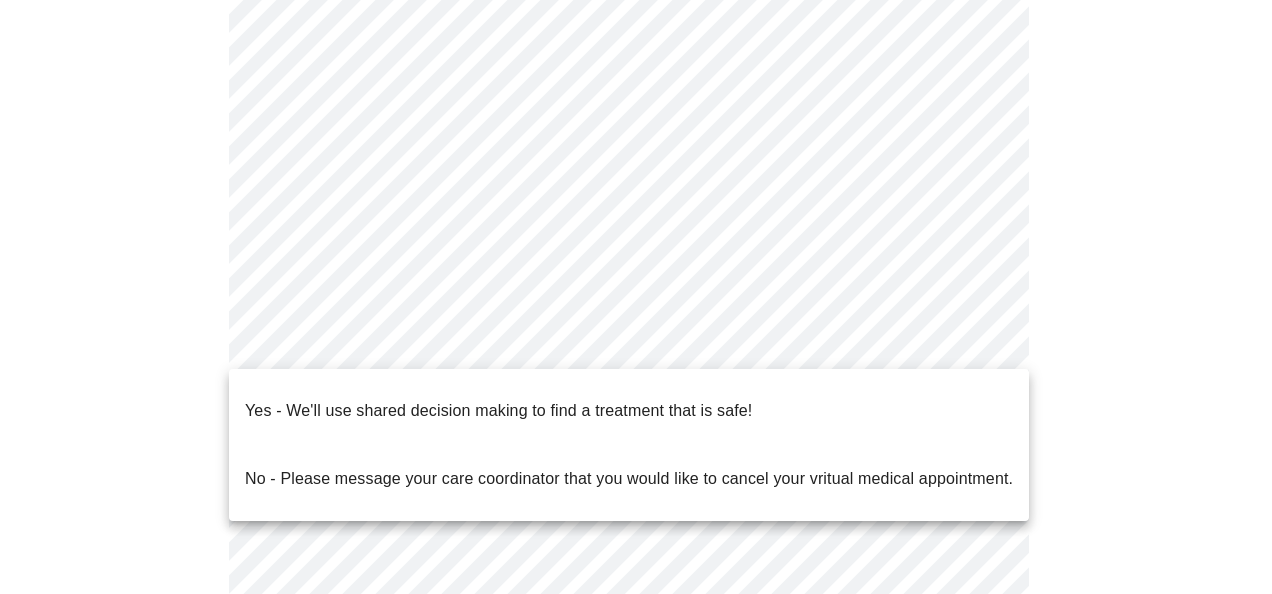 click on "No - Please message your care coordinator that you would like to cancel your vritual medical appointment." at bounding box center (629, 479) 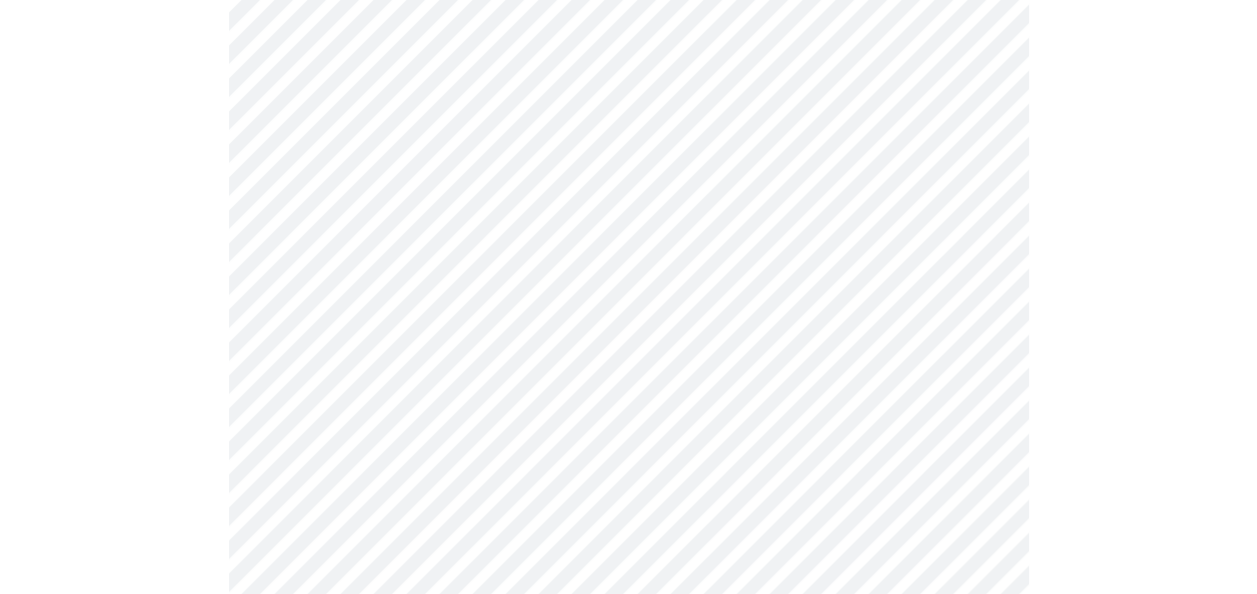 scroll, scrollTop: 0, scrollLeft: 0, axis: both 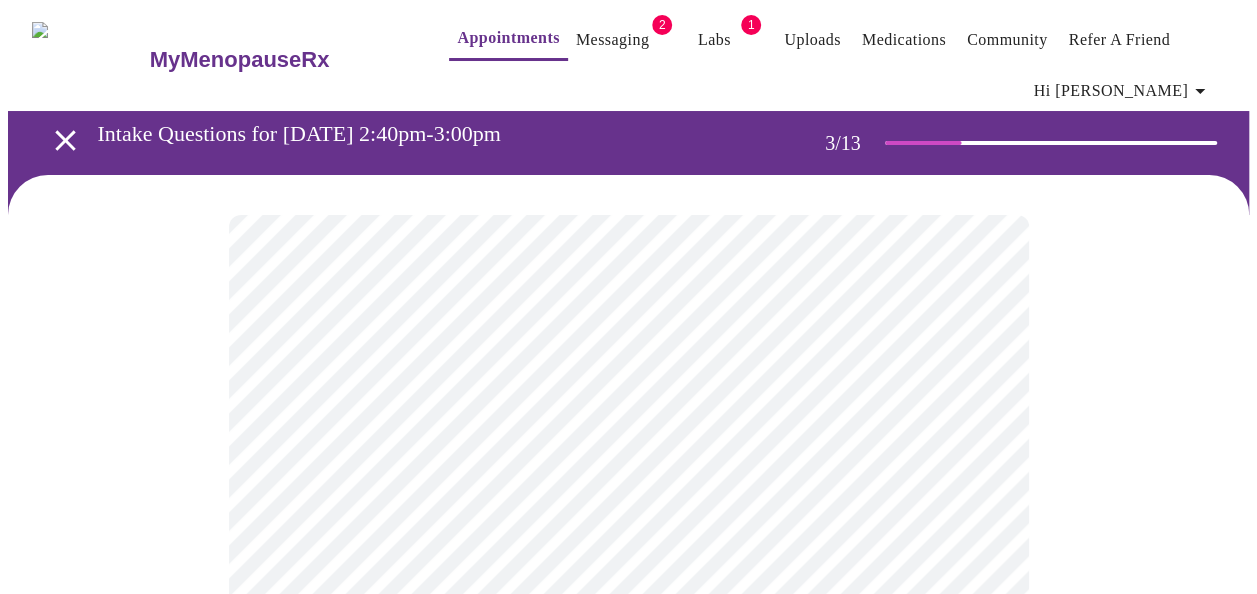 click on "MyMenopauseRx Appointments Messaging 2 Labs 1 Uploads Medications Community Refer a Friend Hi Mindy   Intake Questions for Thu, Jul 17th 2025 @ 2:40pm-3:00pm 3  /  13 Settings Billing Invoices Log out" at bounding box center (628, 1373) 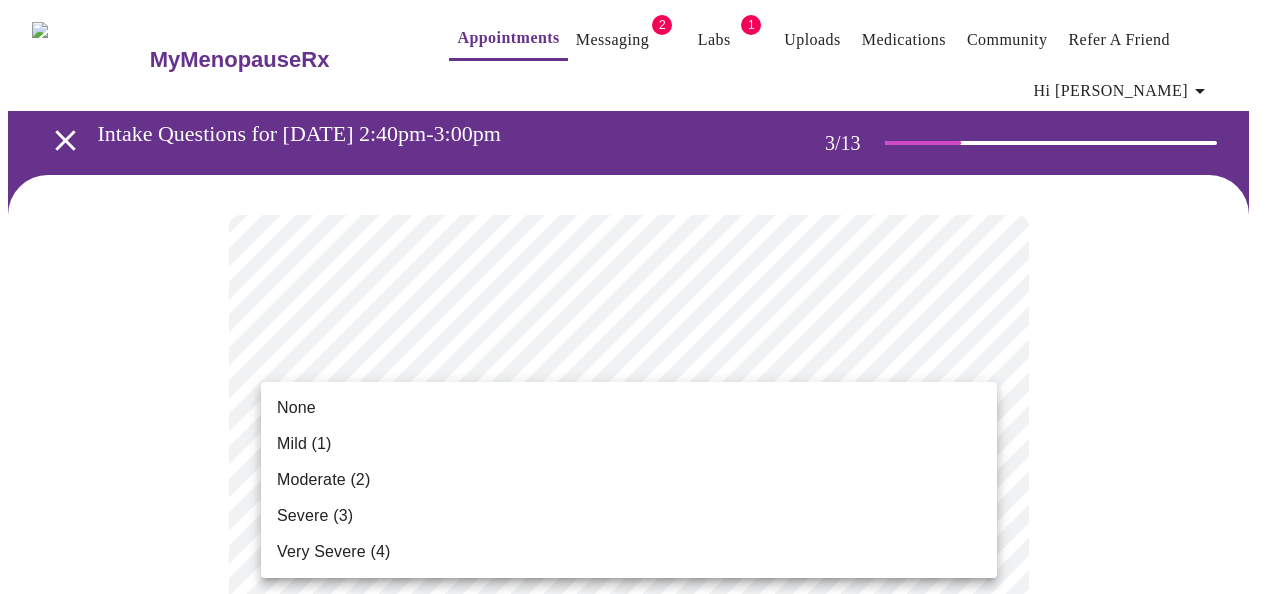 click on "Moderate (2)" at bounding box center [629, 480] 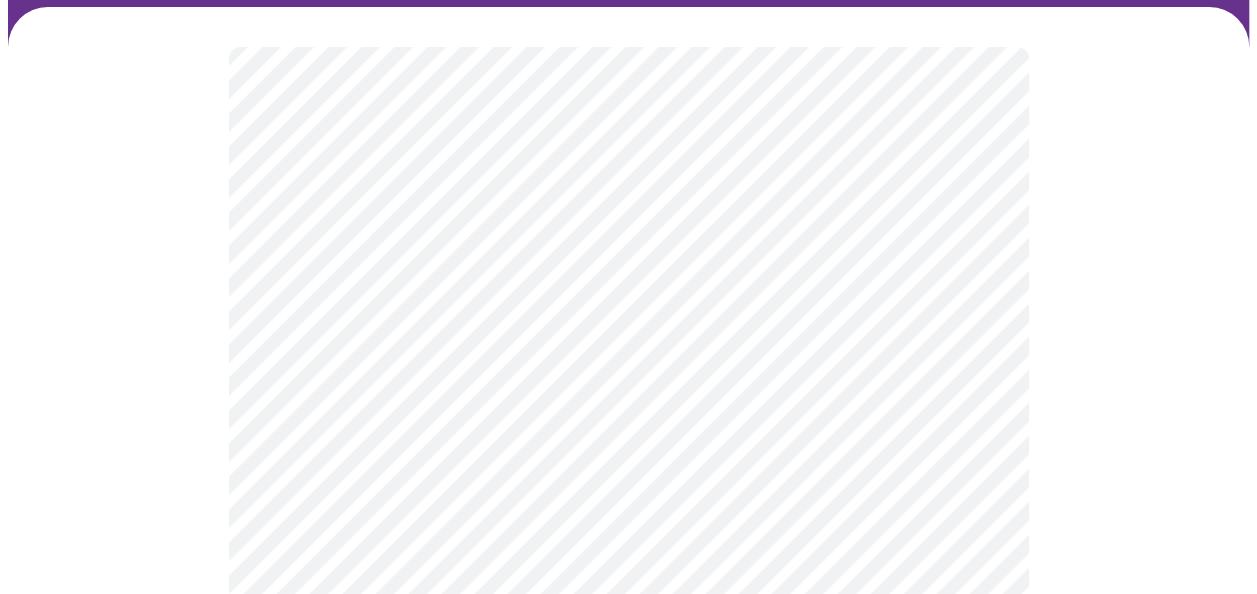 scroll, scrollTop: 200, scrollLeft: 0, axis: vertical 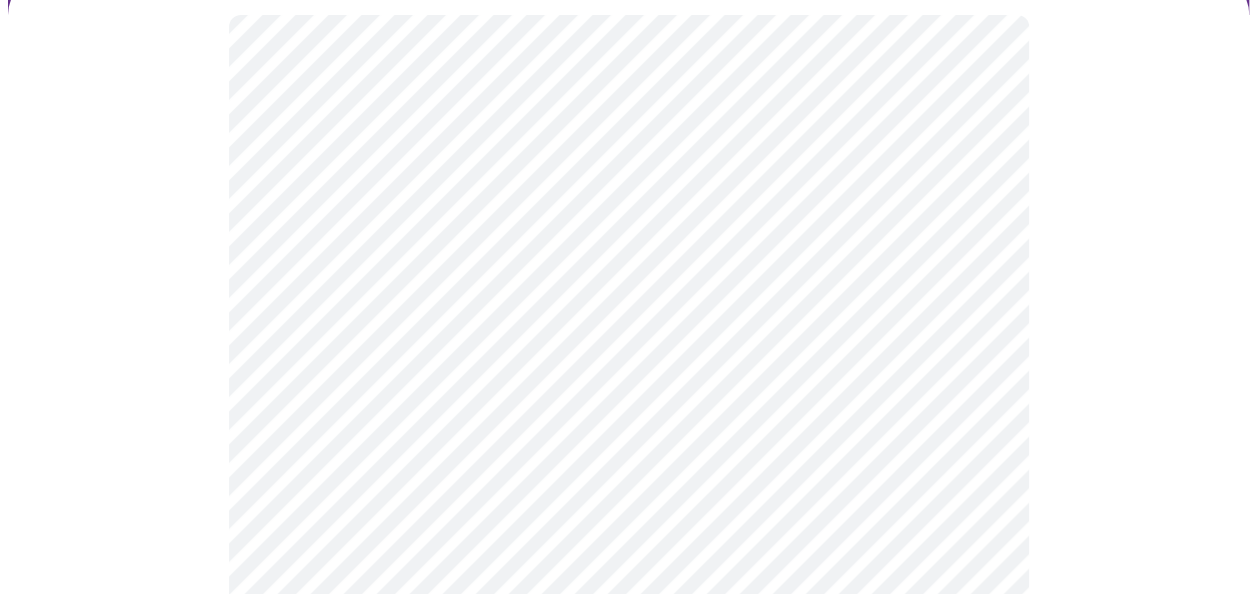 click on "MyMenopauseRx Appointments Messaging 2 Labs 1 Uploads Medications Community Refer a Friend Hi Mindy   Intake Questions for Thu, Jul 17th 2025 @ 2:40pm-3:00pm 3  /  13 Settings Billing Invoices Log out" at bounding box center [628, 1137] 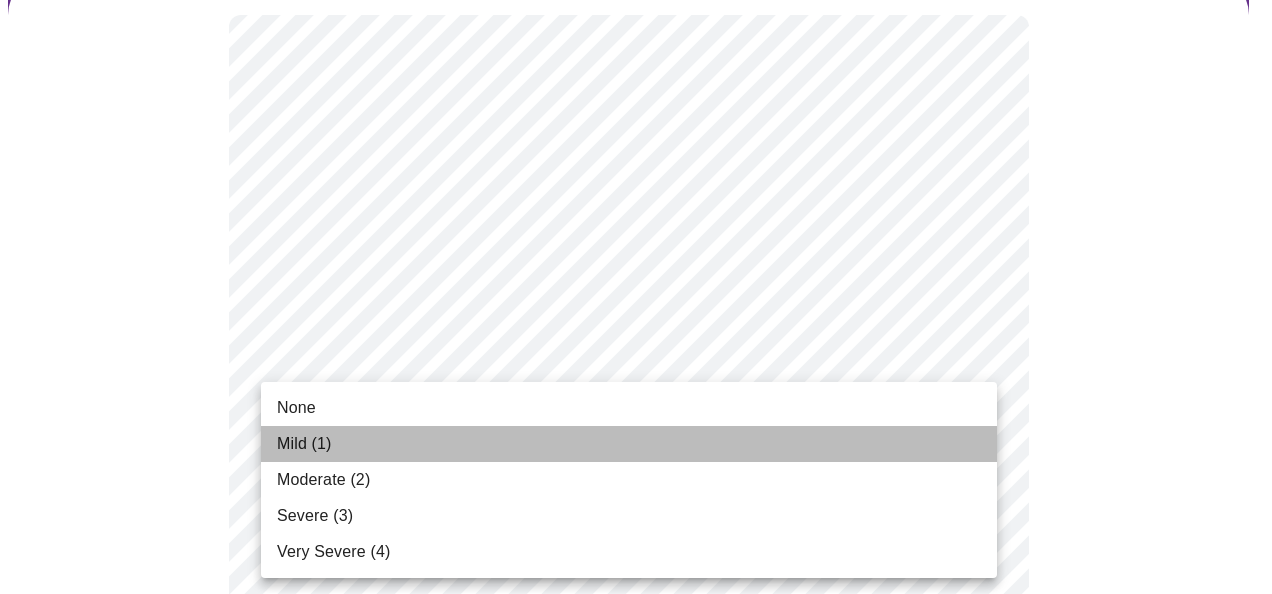 click on "Mild (1)" at bounding box center [629, 444] 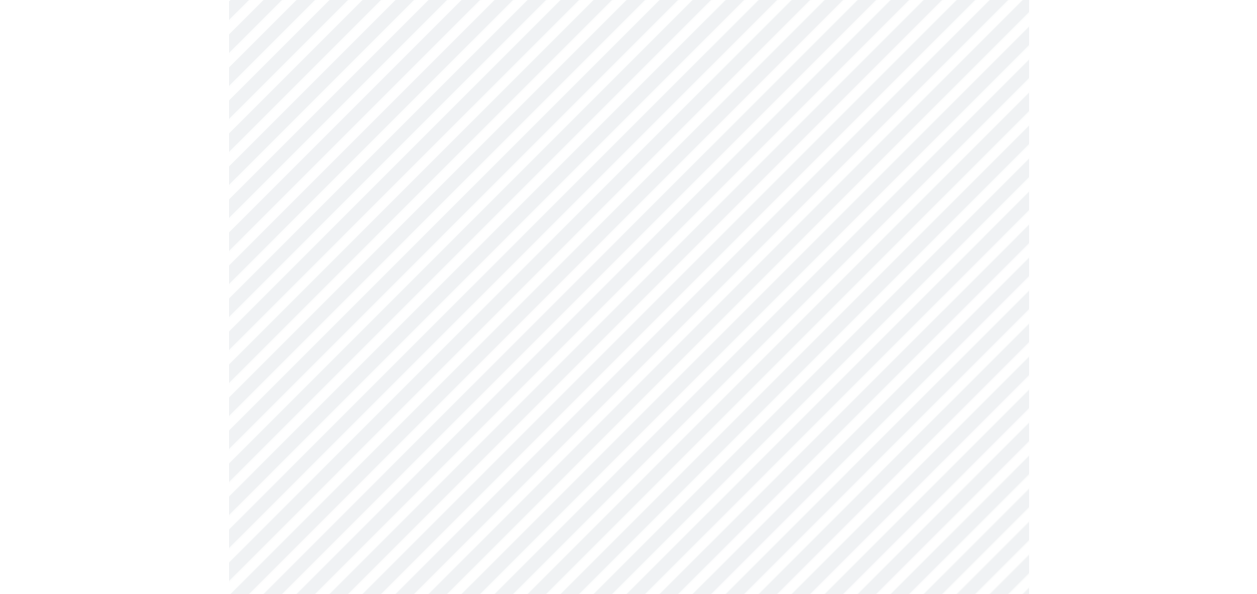 scroll, scrollTop: 400, scrollLeft: 0, axis: vertical 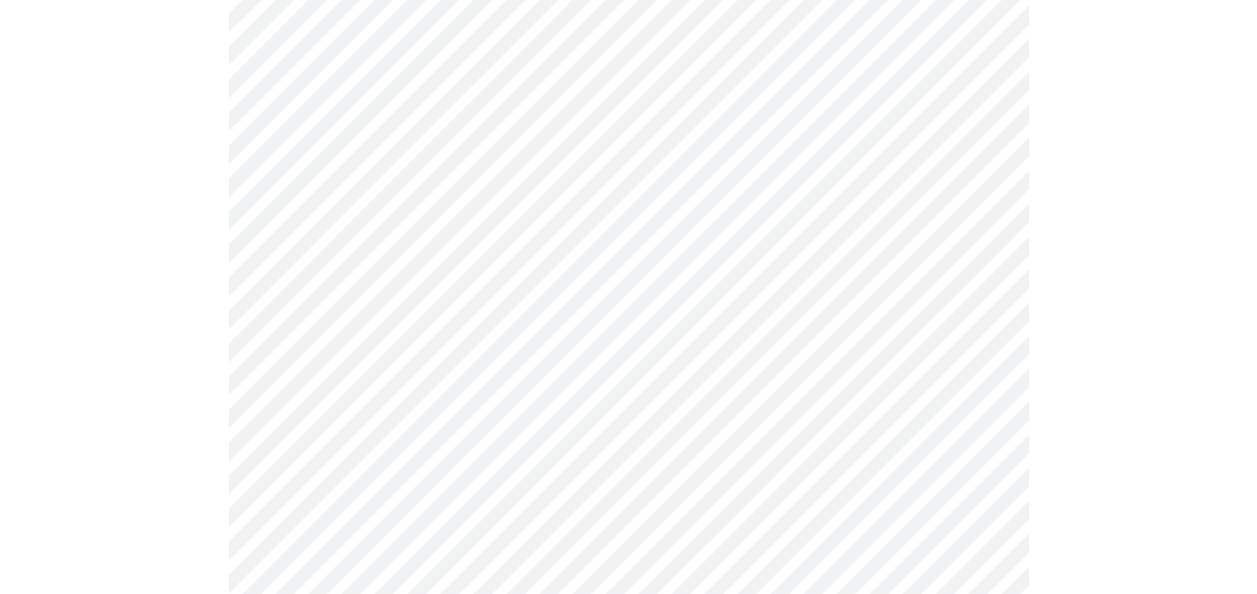 click on "MyMenopauseRx Appointments Messaging 2 Labs 1 Uploads Medications Community Refer a Friend Hi Mindy   Intake Questions for Thu, Jul 17th 2025 @ 2:40pm-3:00pm 3  /  13 Settings Billing Invoices Log out" at bounding box center (628, 923) 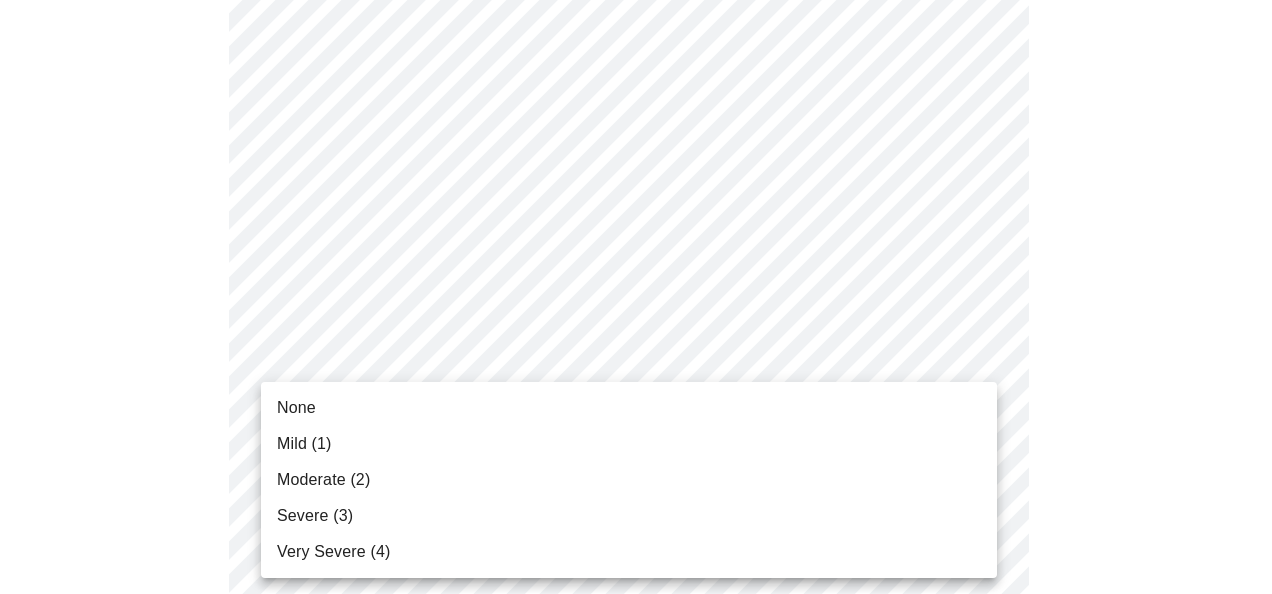 click on "Mild (1)" at bounding box center (629, 444) 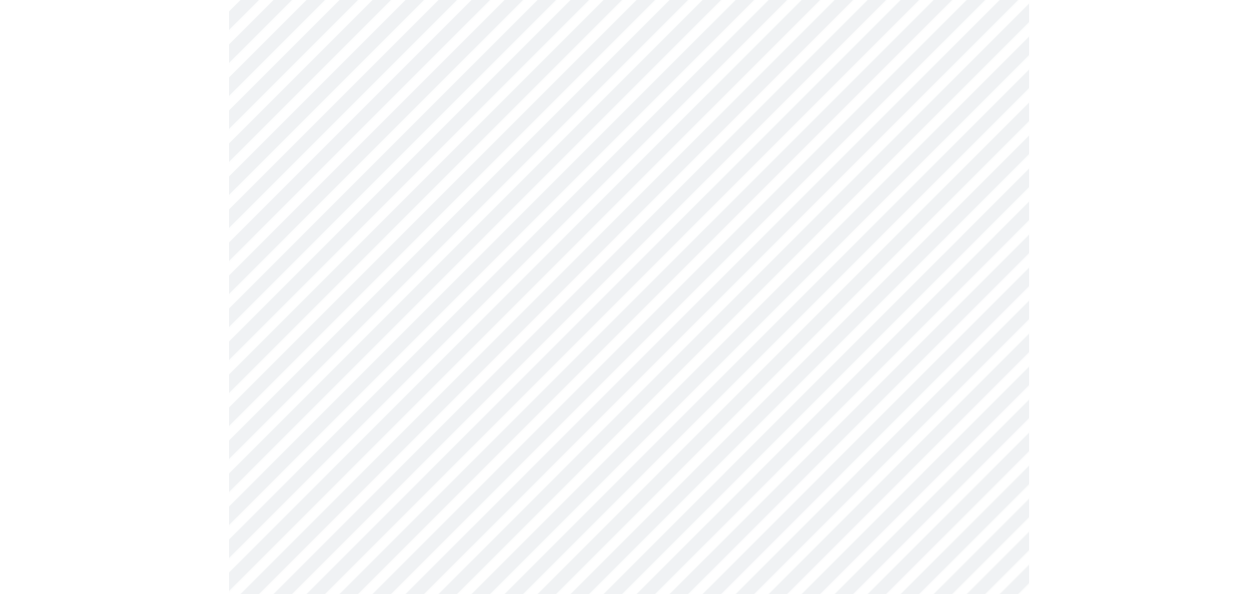 scroll, scrollTop: 500, scrollLeft: 0, axis: vertical 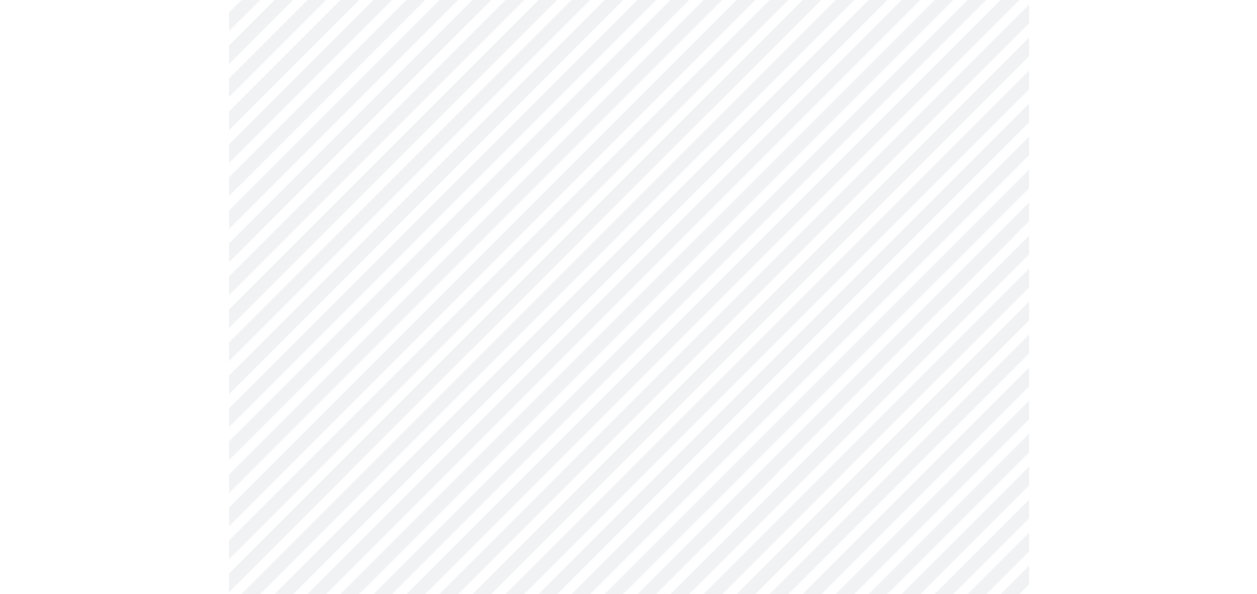 click on "MyMenopauseRx Appointments Messaging 2 Labs 1 Uploads Medications Community Refer a Friend Hi Mindy   Intake Questions for Thu, Jul 17th 2025 @ 2:40pm-3:00pm 3  /  13 Settings Billing Invoices Log out" at bounding box center (628, 810) 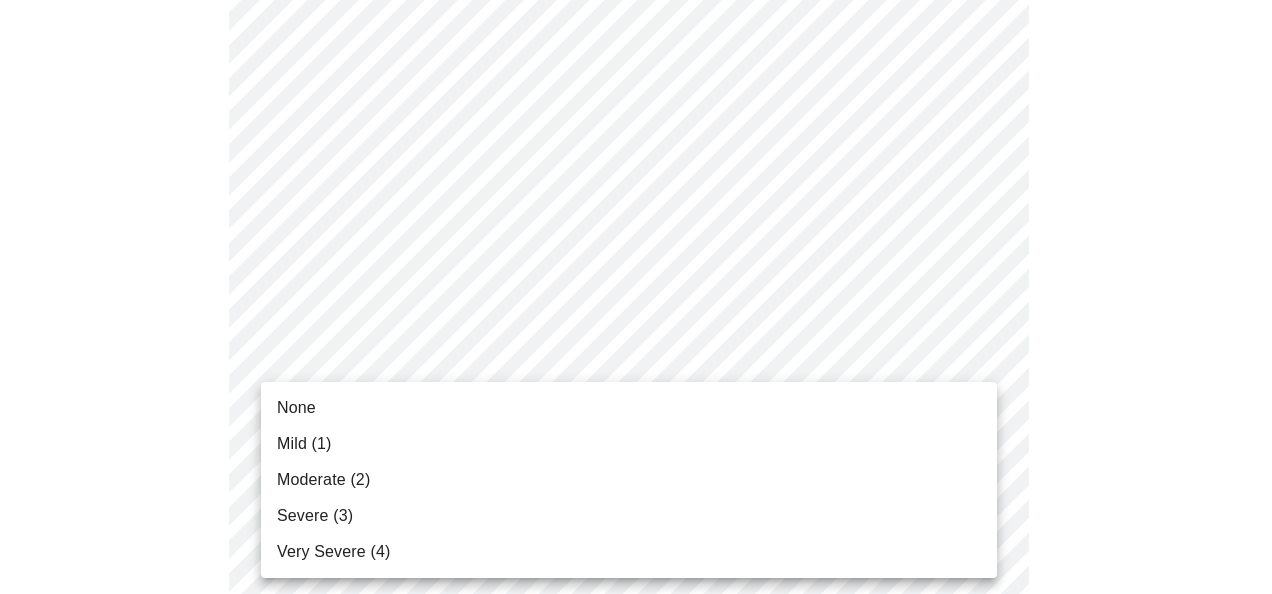 click on "Mild (1)" at bounding box center (629, 444) 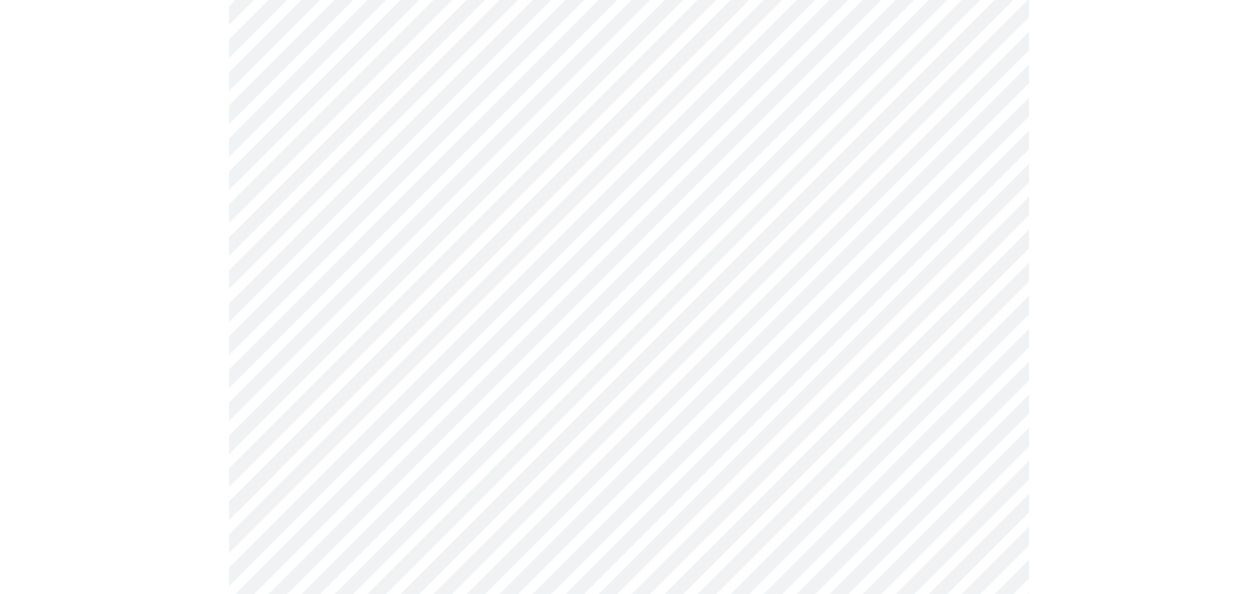 scroll, scrollTop: 600, scrollLeft: 0, axis: vertical 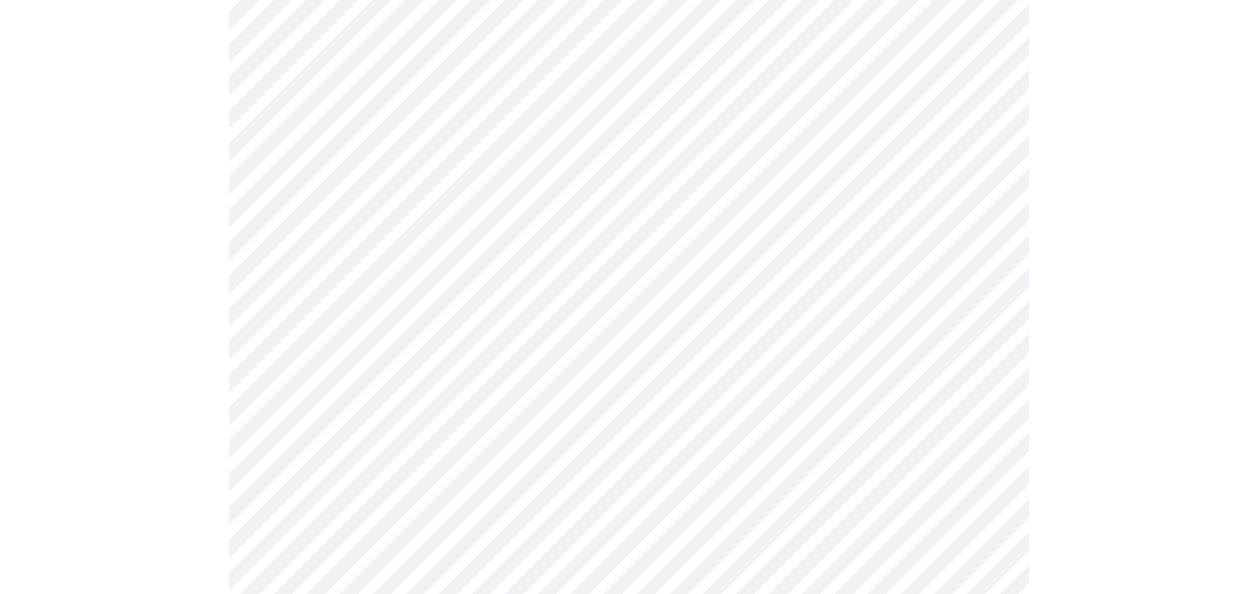 click on "MyMenopauseRx Appointments Messaging 2 Labs 1 Uploads Medications Community Refer a Friend Hi Mindy   Intake Questions for Thu, Jul 17th 2025 @ 2:40pm-3:00pm 3  /  13 Settings Billing Invoices Log out" at bounding box center [628, 696] 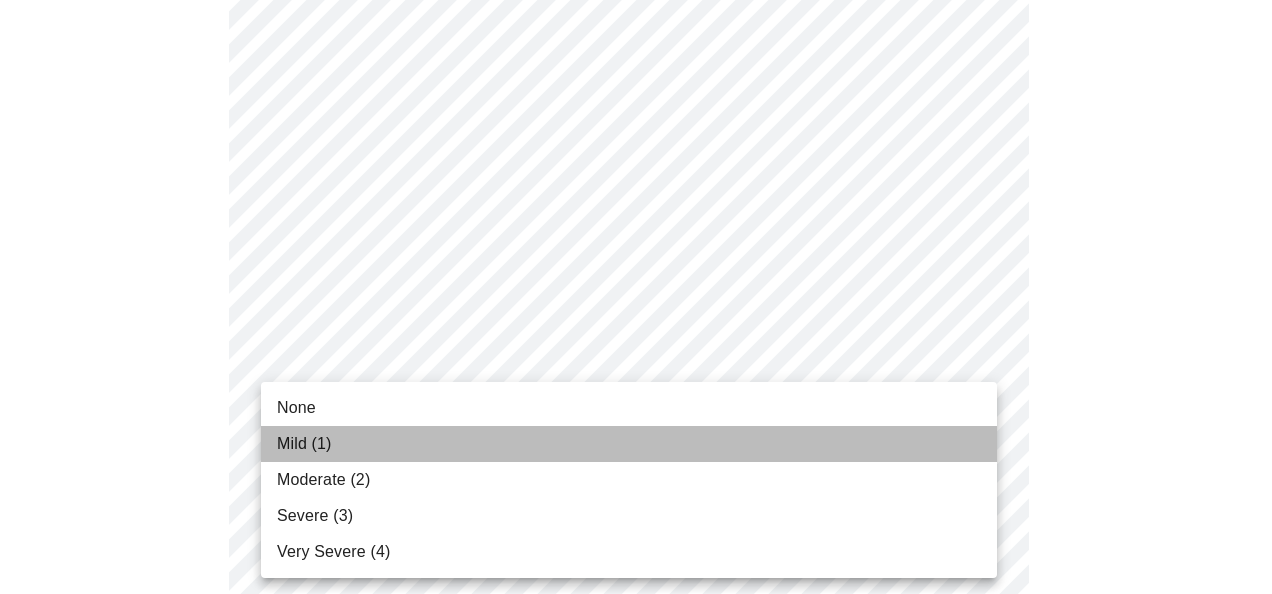 click on "Mild (1)" at bounding box center [629, 444] 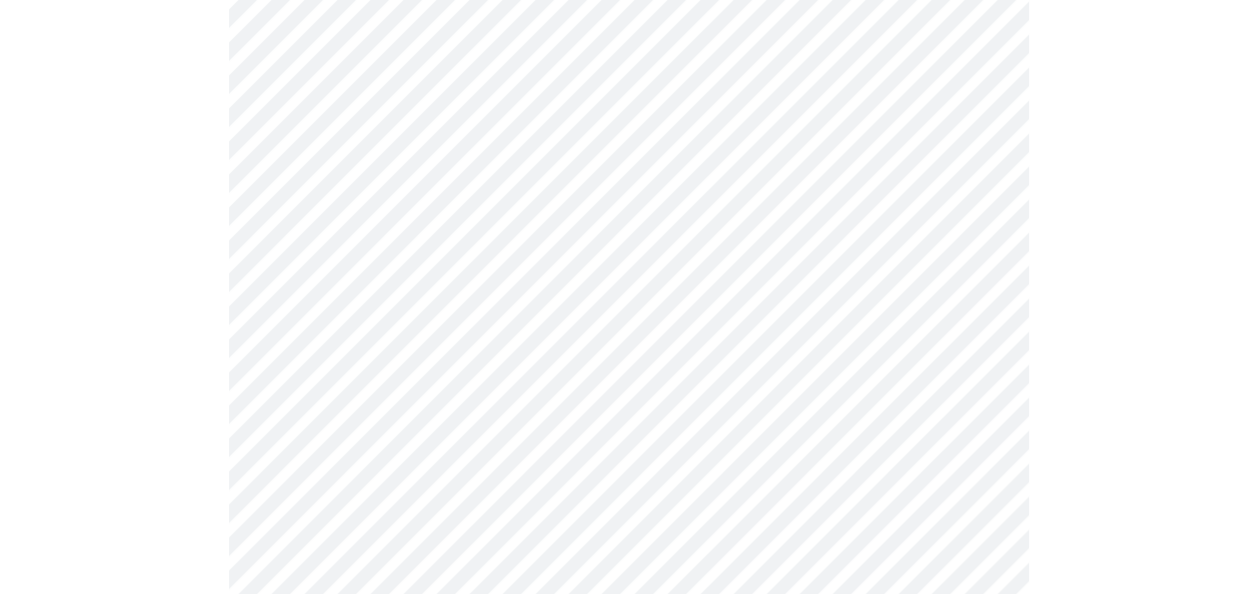 scroll, scrollTop: 700, scrollLeft: 0, axis: vertical 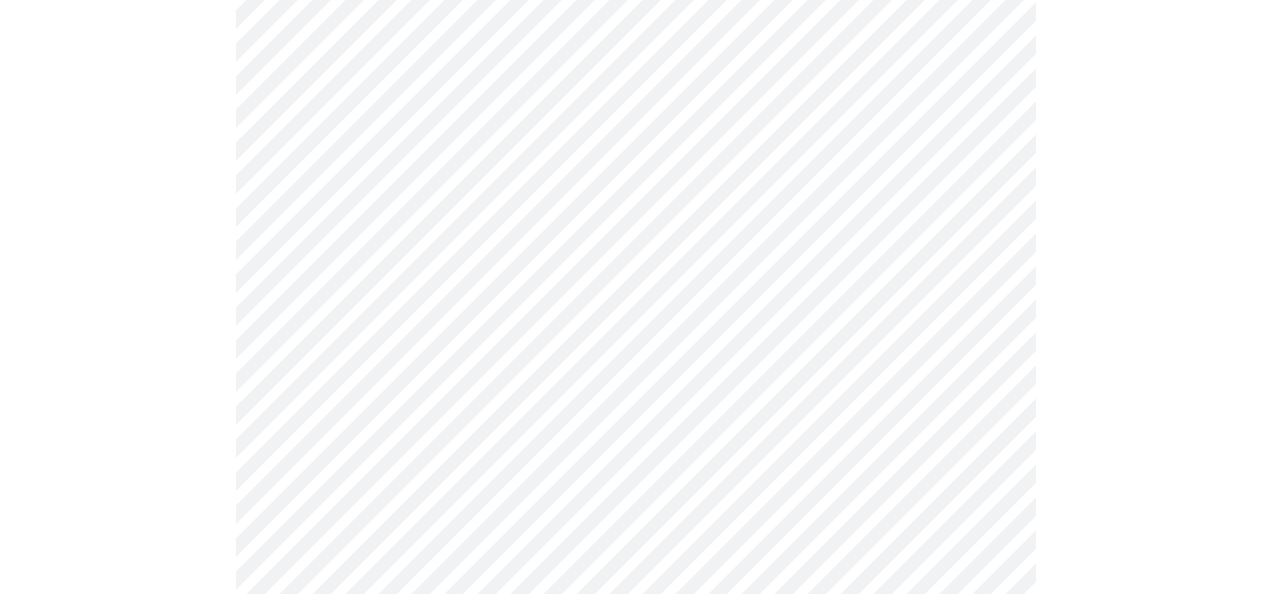 click on "MyMenopauseRx Appointments Messaging 2 Labs 1 Uploads Medications Community Refer a Friend Hi Mindy   Intake Questions for Thu, Jul 17th 2025 @ 2:40pm-3:00pm 3  /  13 Settings Billing Invoices Log out" at bounding box center (636, 582) 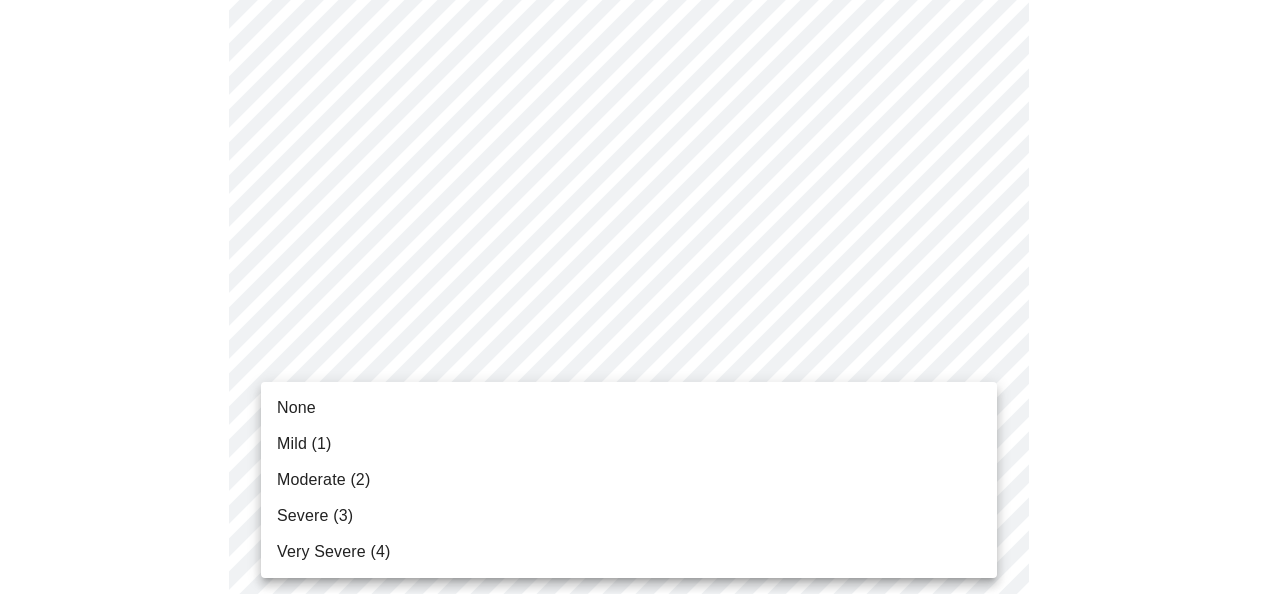 click on "Mild (1)" at bounding box center [629, 444] 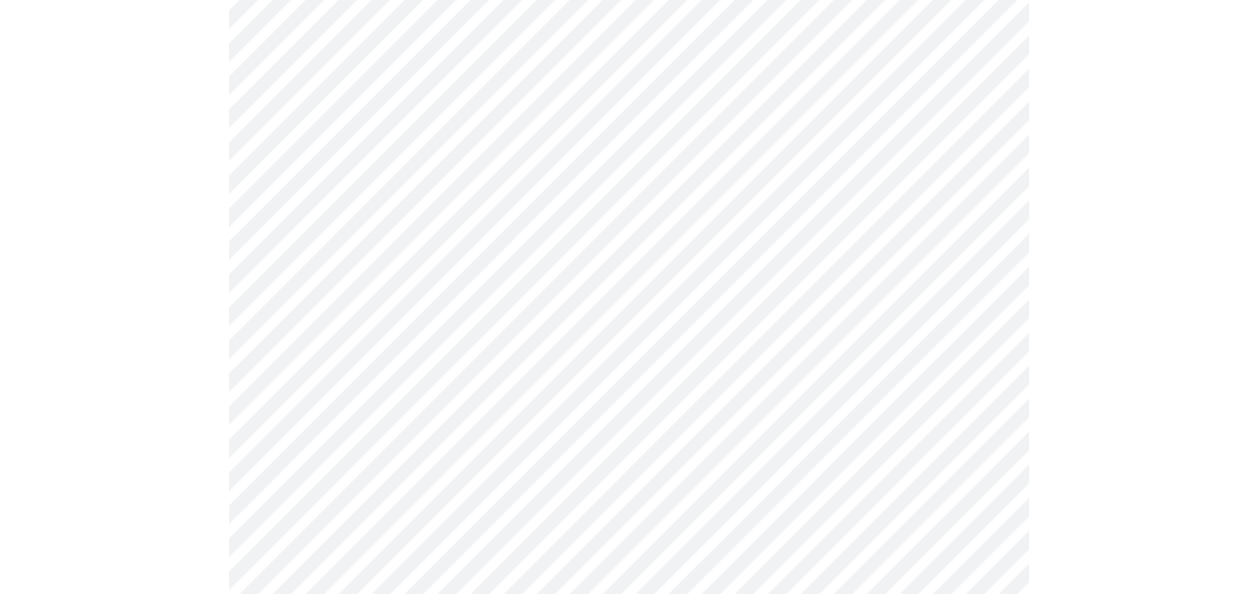 scroll, scrollTop: 900, scrollLeft: 0, axis: vertical 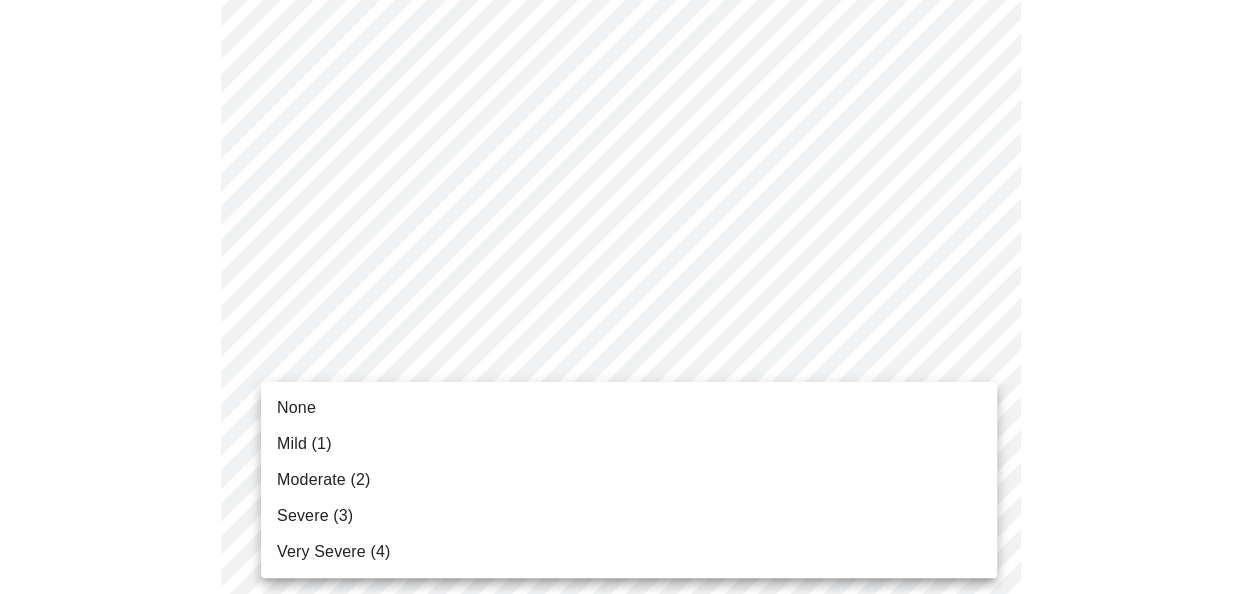 click on "MyMenopauseRx Appointments Messaging 2 Labs 1 Uploads Medications Community Refer a Friend Hi Mindy   Intake Questions for Thu, Jul 17th 2025 @ 2:40pm-3:00pm 3  /  13 Settings Billing Invoices Log out None Mild (1) Moderate (2) Severe (3) Very Severe (4)" at bounding box center (628, 368) 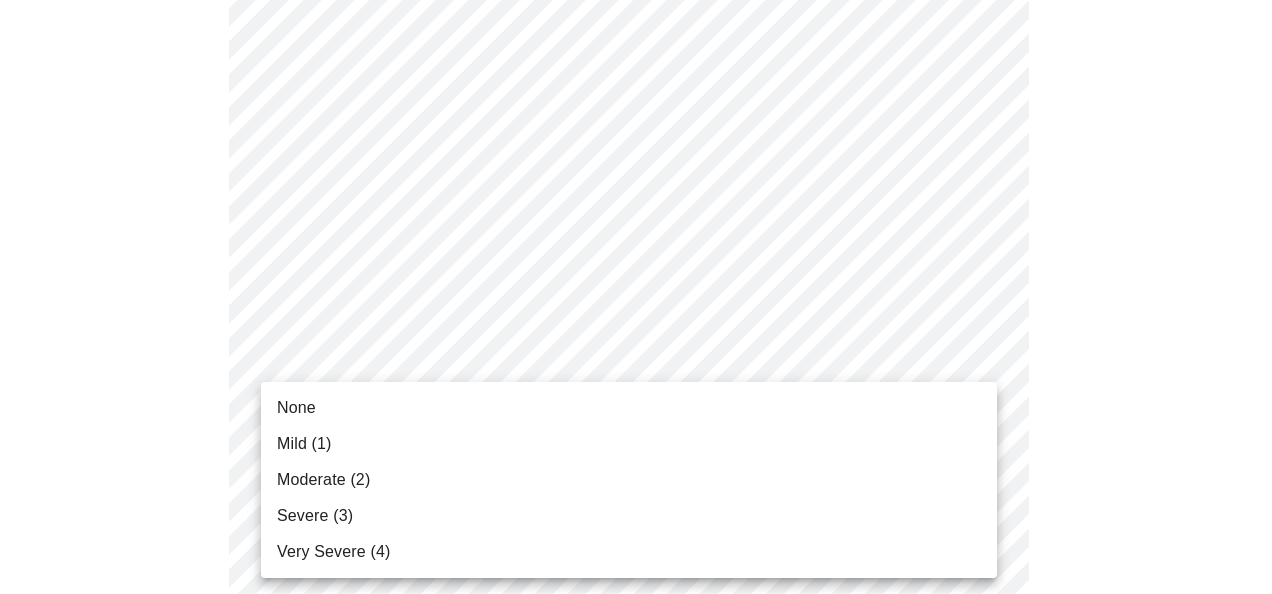 click on "Mild (1)" at bounding box center (629, 444) 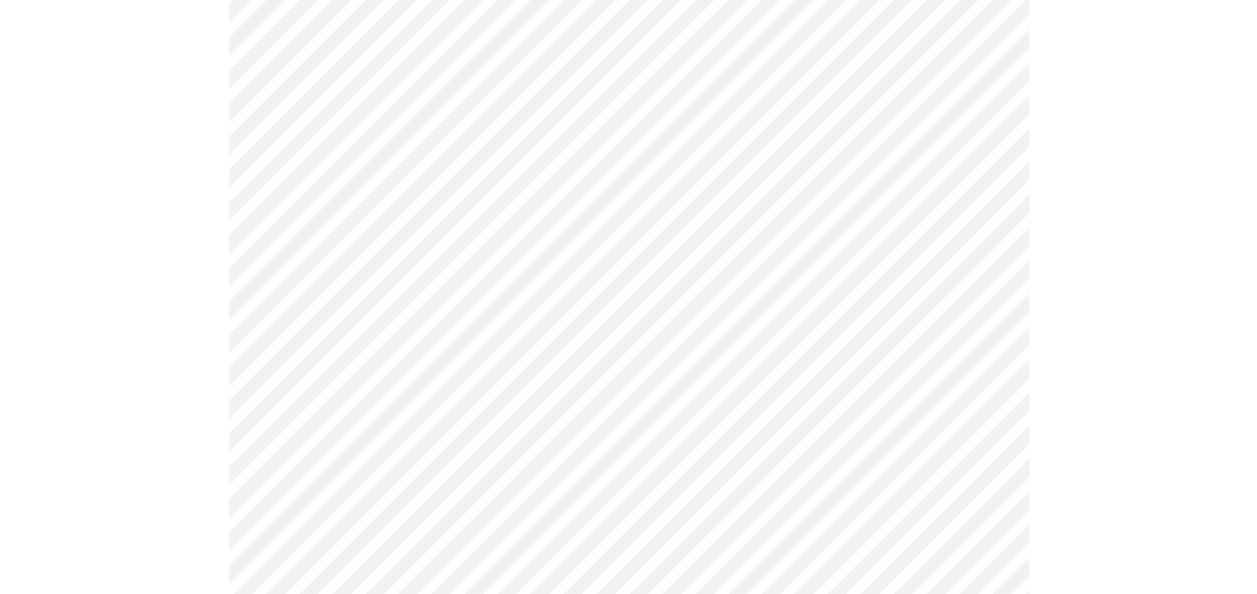 scroll, scrollTop: 1100, scrollLeft: 0, axis: vertical 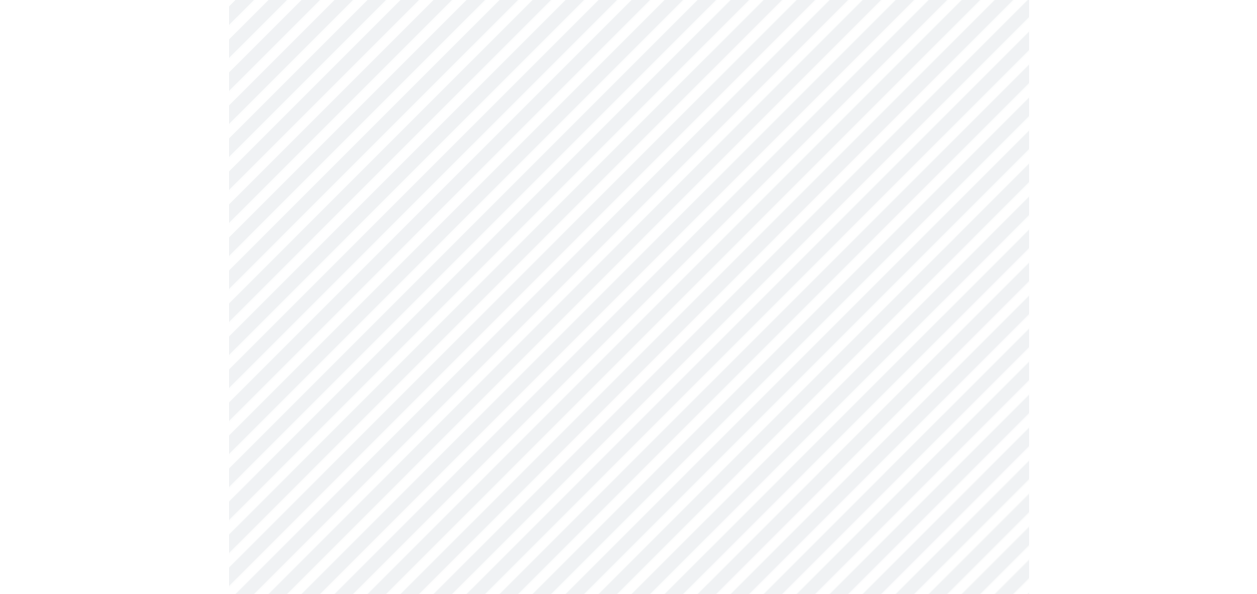 click on "MyMenopauseRx Appointments Messaging 2 Labs 1 Uploads Medications Community Refer a Friend Hi Mindy   Intake Questions for Thu, Jul 17th 2025 @ 2:40pm-3:00pm 3  /  13 Settings Billing Invoices Log out" at bounding box center (628, 154) 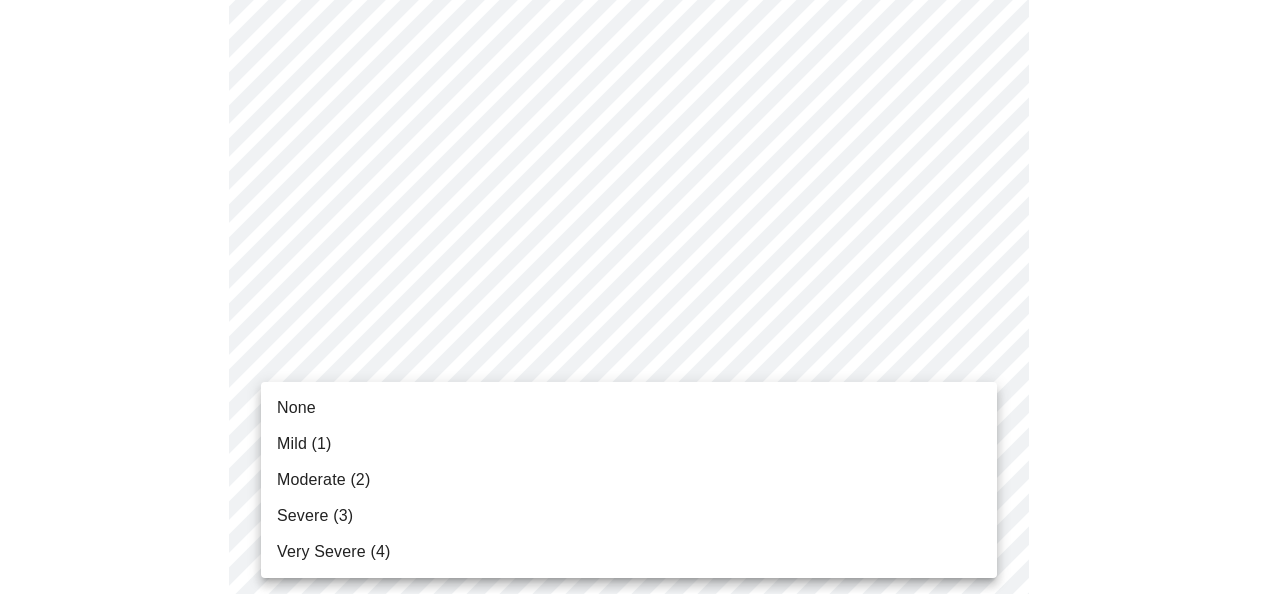 click on "Mild (1)" at bounding box center [629, 444] 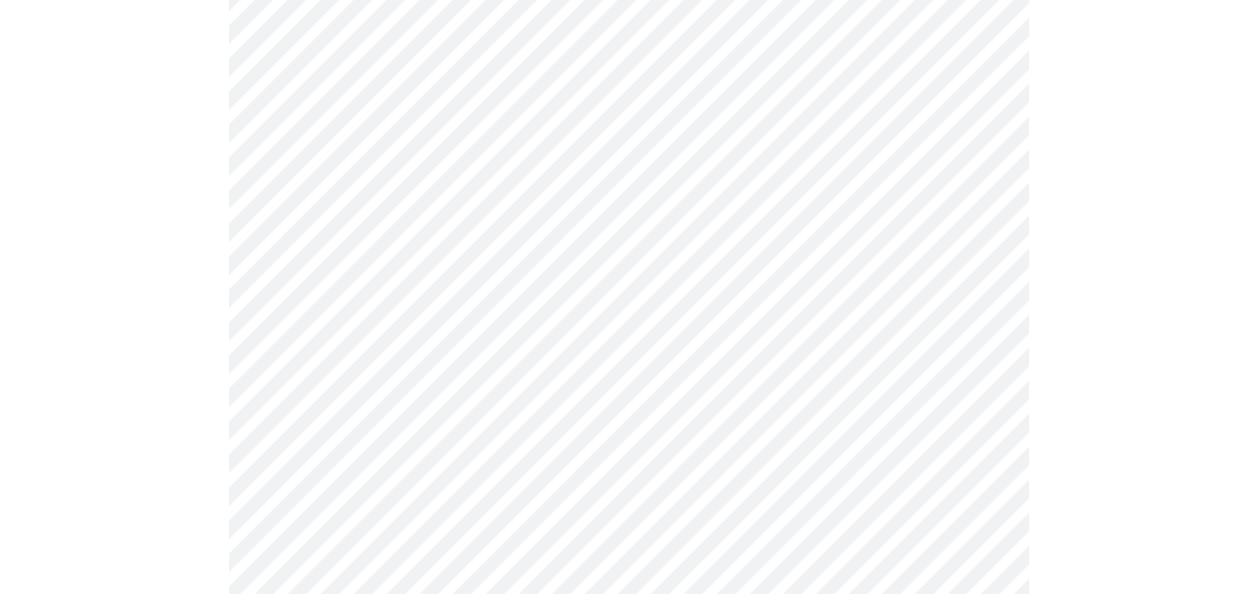 scroll, scrollTop: 1181, scrollLeft: 0, axis: vertical 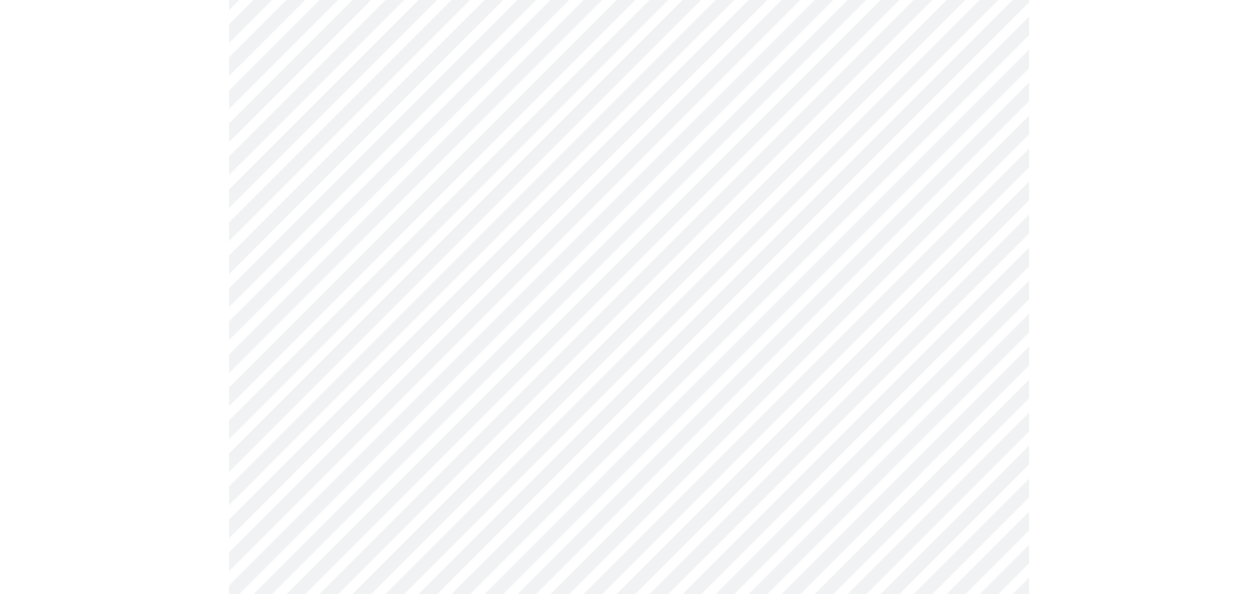 click on "MyMenopauseRx Appointments Messaging 2 Labs 1 Uploads Medications Community Refer a Friend Hi Mindy   Intake Questions for Thu, Jul 17th 2025 @ 2:40pm-3:00pm 3  /  13 Settings Billing Invoices Log out" at bounding box center [628, 59] 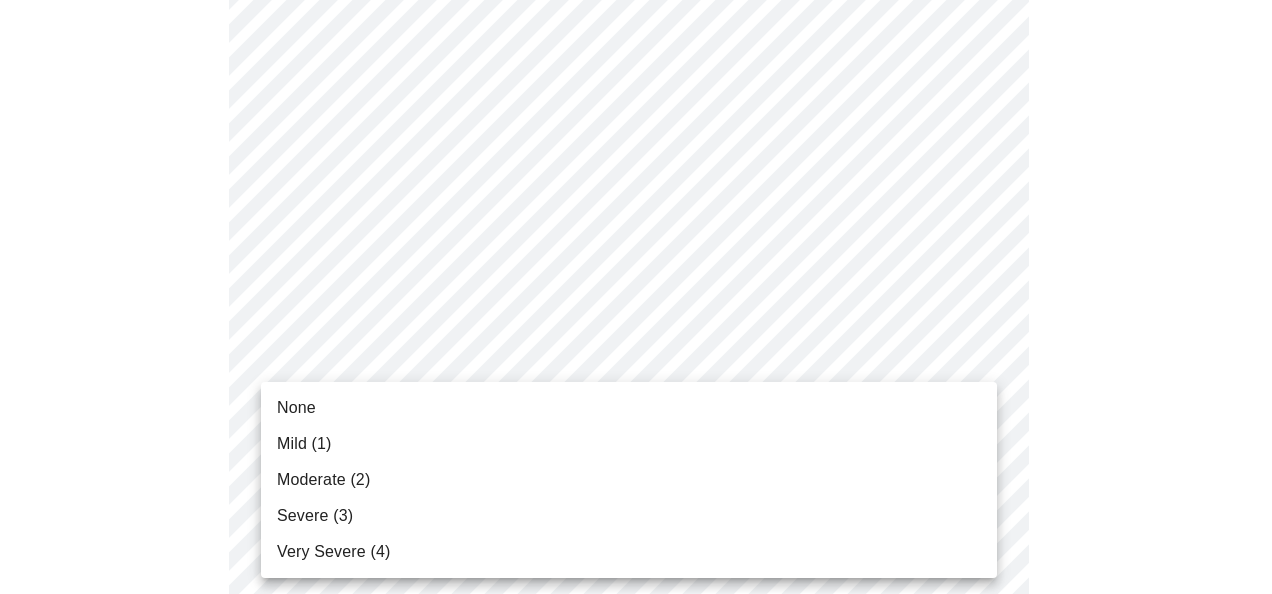 click on "None" at bounding box center [629, 408] 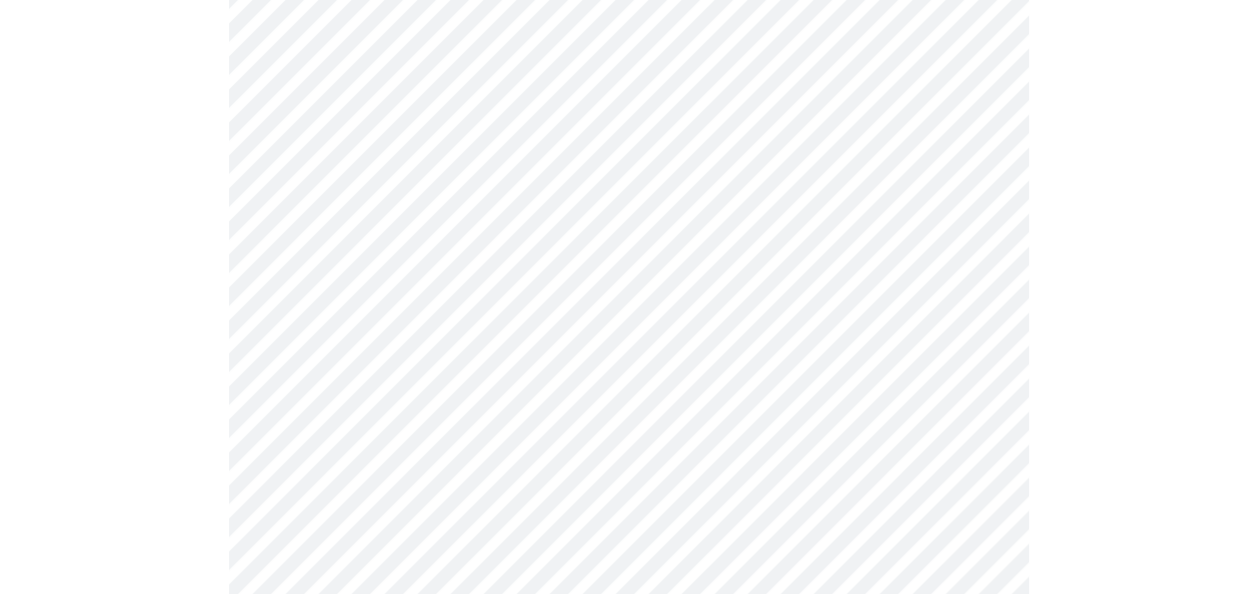 scroll, scrollTop: 1651, scrollLeft: 0, axis: vertical 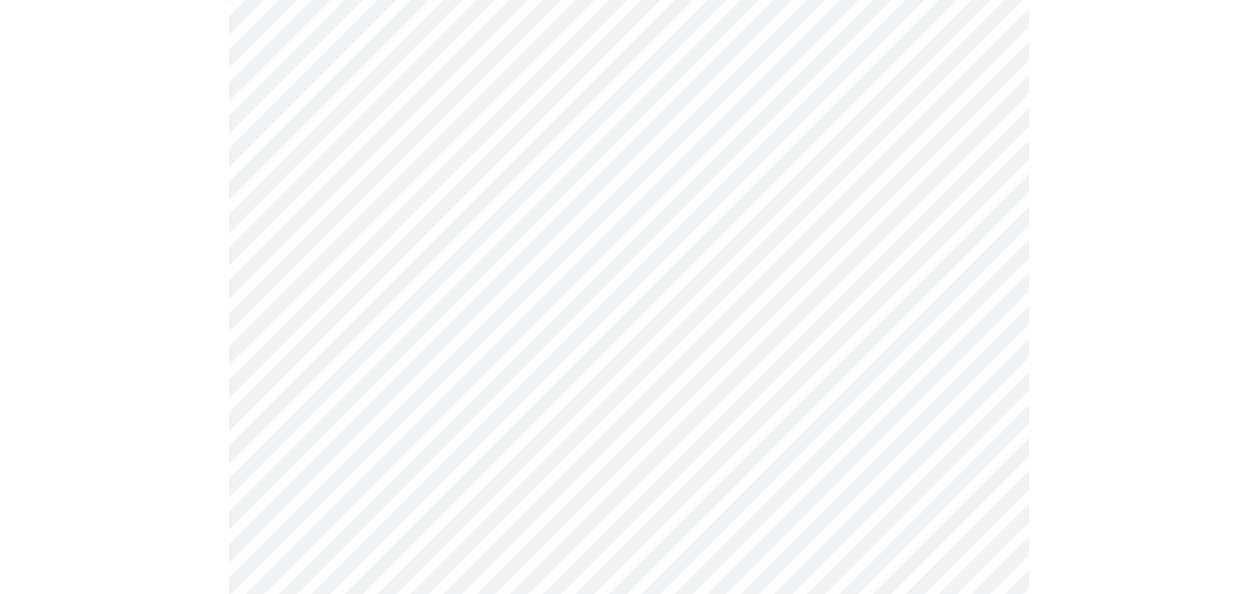 click on "MyMenopauseRx Appointments Messaging 2 Labs 1 Uploads Medications Community Refer a Friend Hi Mindy   Intake Questions for Thu, Jul 17th 2025 @ 2:40pm-3:00pm 3  /  13 Settings Billing Invoices Log out" at bounding box center (628, -425) 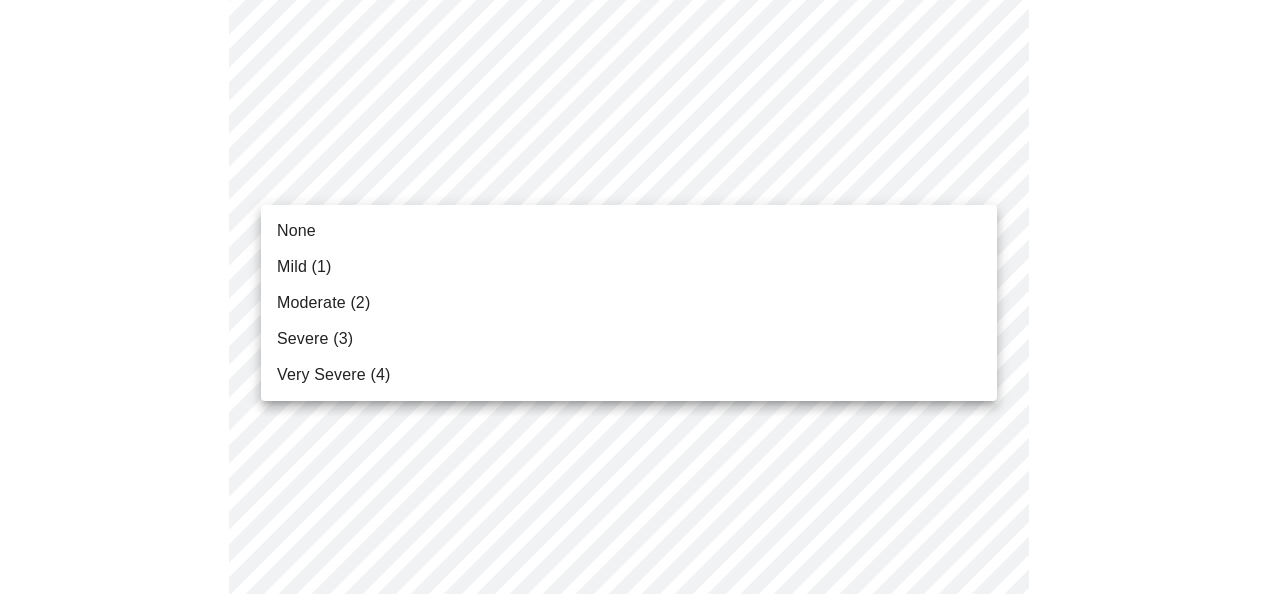 click on "Mild (1)" at bounding box center [629, 267] 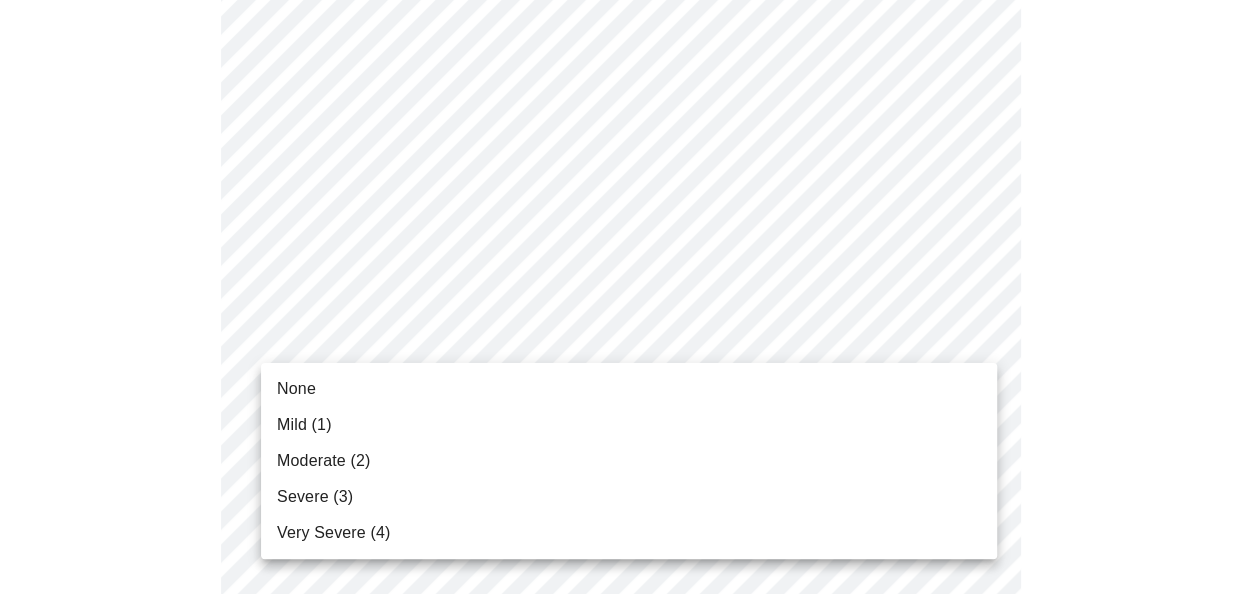 click on "MyMenopauseRx Appointments Messaging 2 Labs 1 Uploads Medications Community Refer a Friend Hi Mindy   Intake Questions for Thu, Jul 17th 2025 @ 2:40pm-3:00pm 3  /  13 Settings Billing Invoices Log out None Mild (1) Moderate (2) Severe (3) Very Severe (4)" at bounding box center [628, -439] 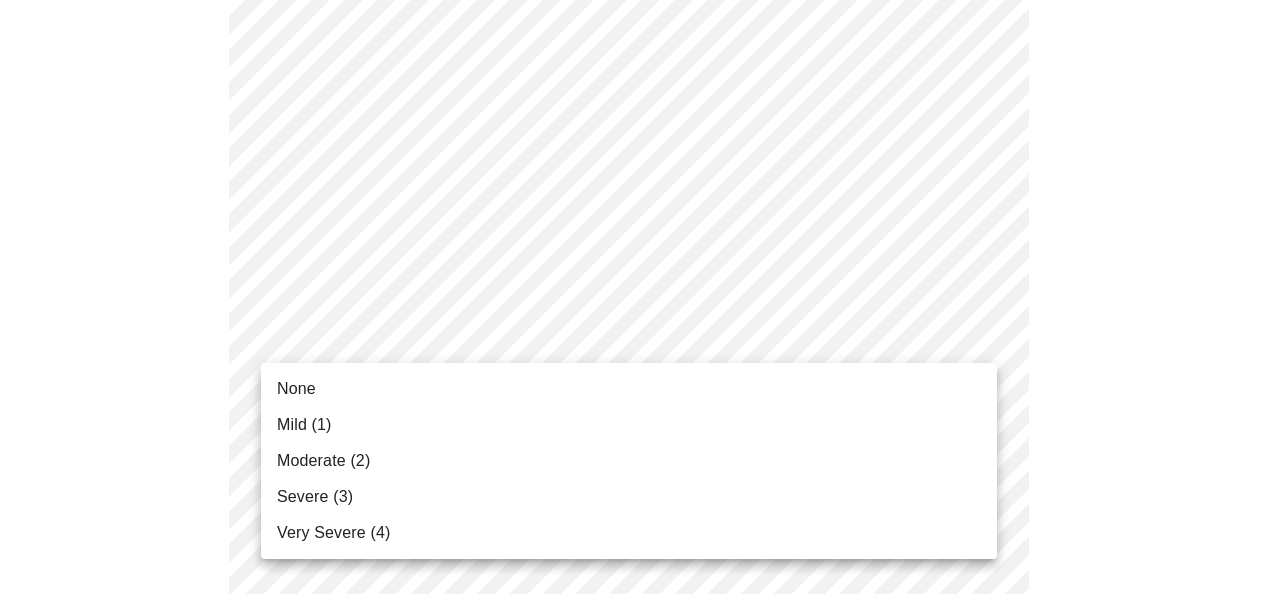 click on "None" at bounding box center (629, 389) 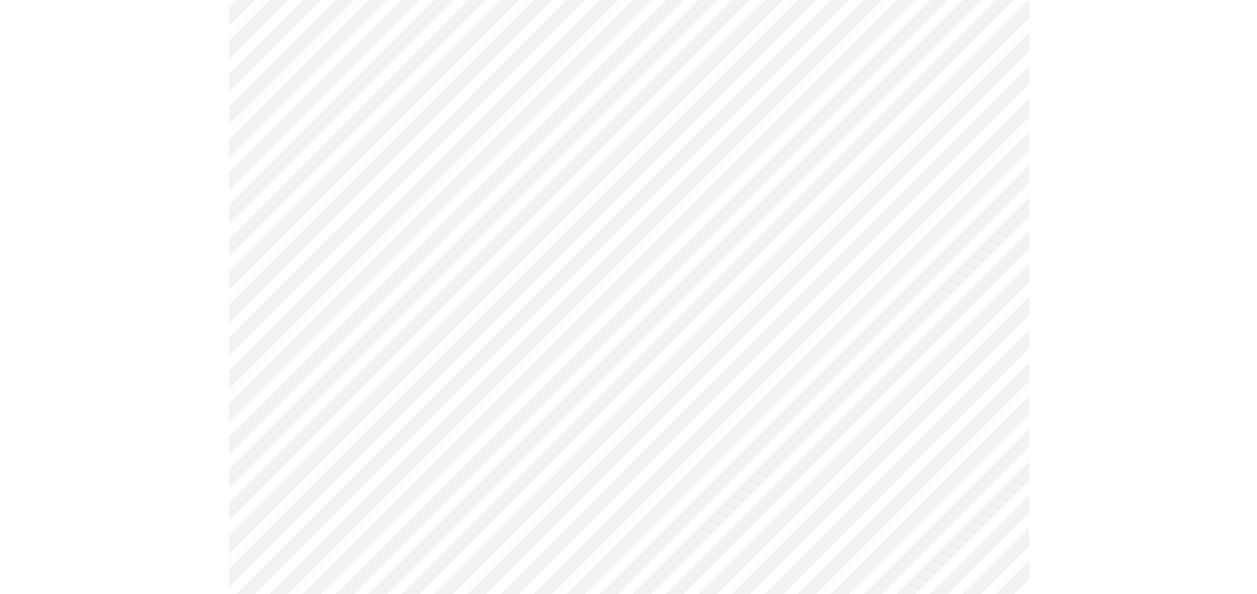 scroll, scrollTop: 874, scrollLeft: 0, axis: vertical 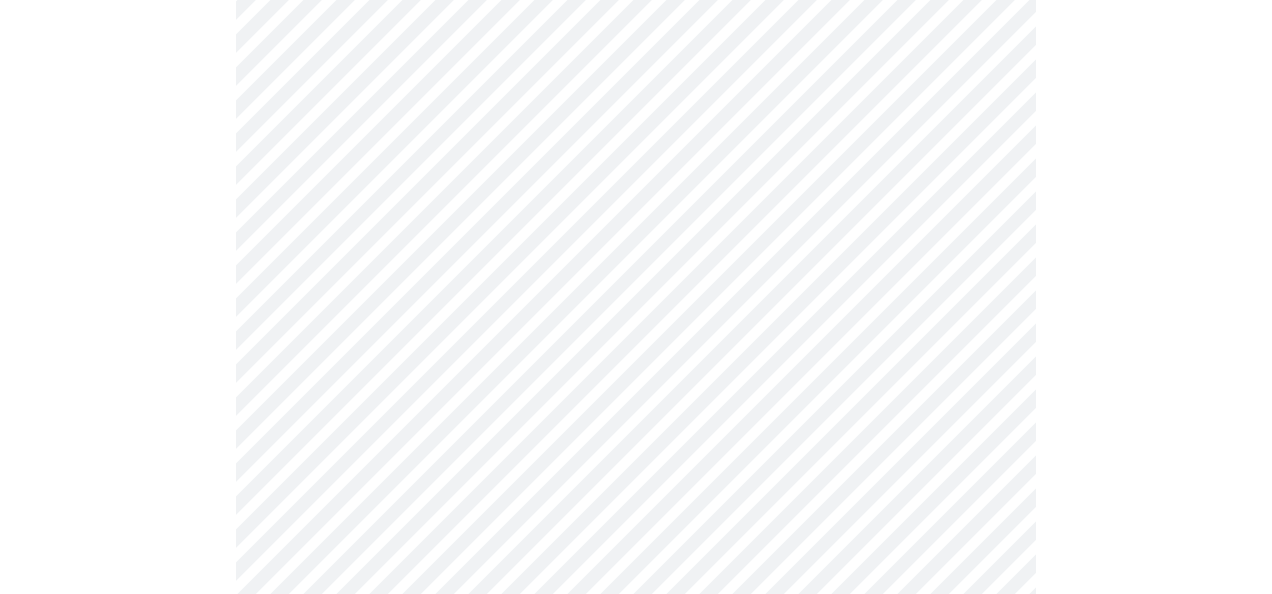 click on "MyMenopauseRx Appointments Messaging 2 Labs 1 Uploads Medications Community Refer a Friend Hi Mindy   Intake Questions for Thu, Jul 17th 2025 @ 2:40pm-3:00pm 4  /  13 Settings Billing Invoices Log out" at bounding box center [636, 93] 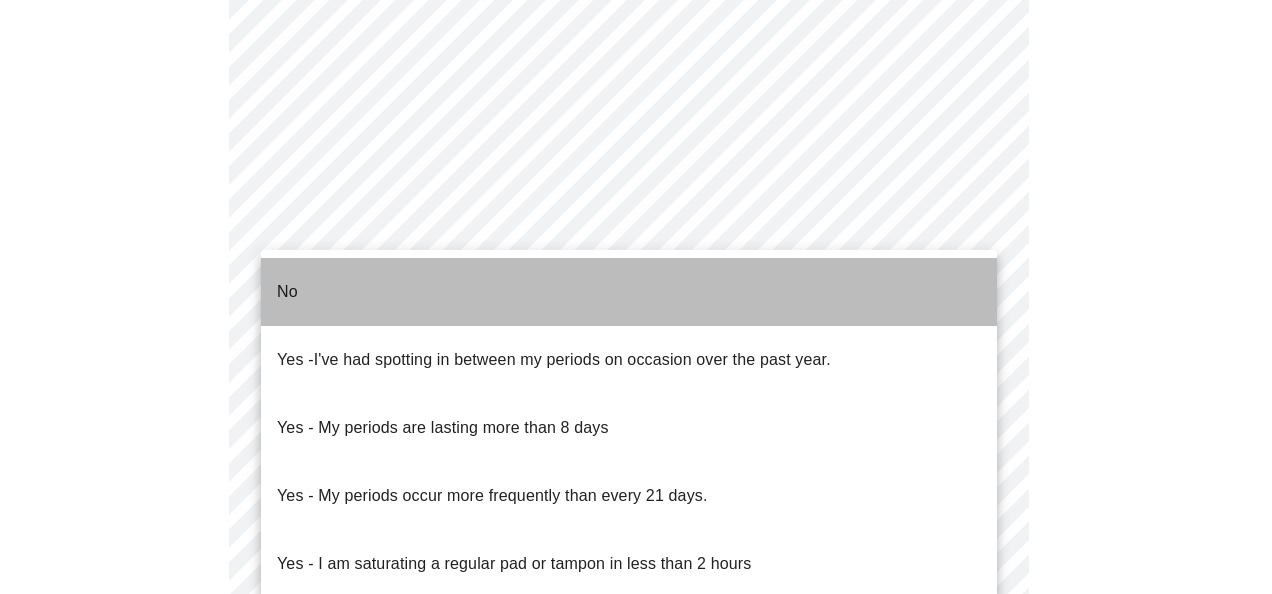 click on "No" at bounding box center (629, 292) 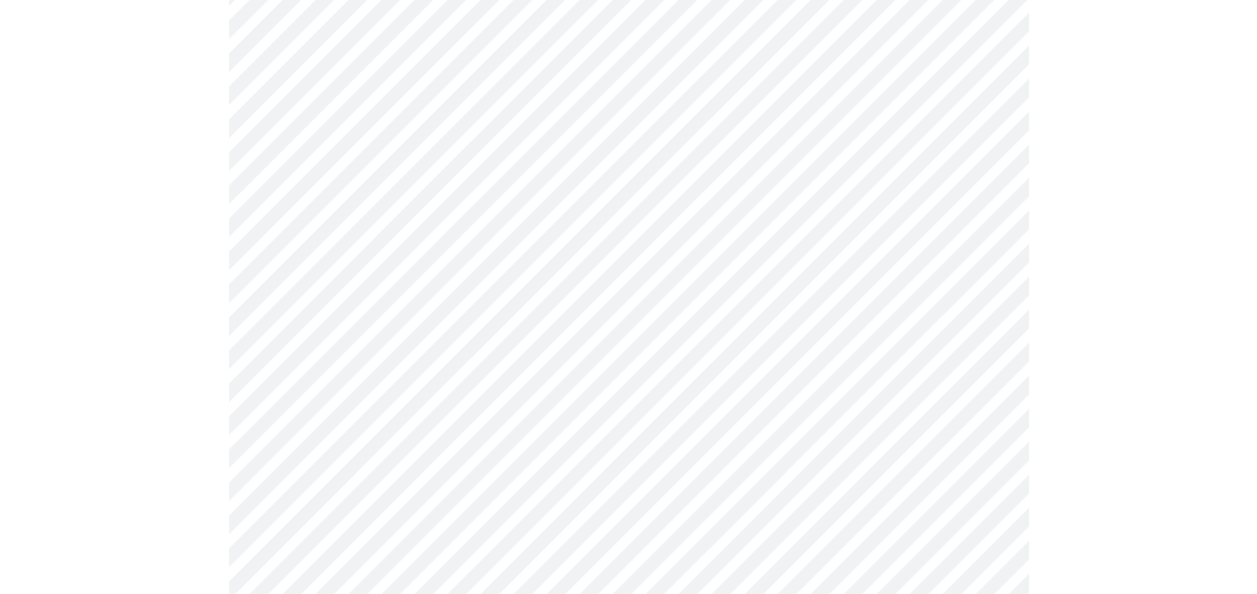 scroll, scrollTop: 960, scrollLeft: 0, axis: vertical 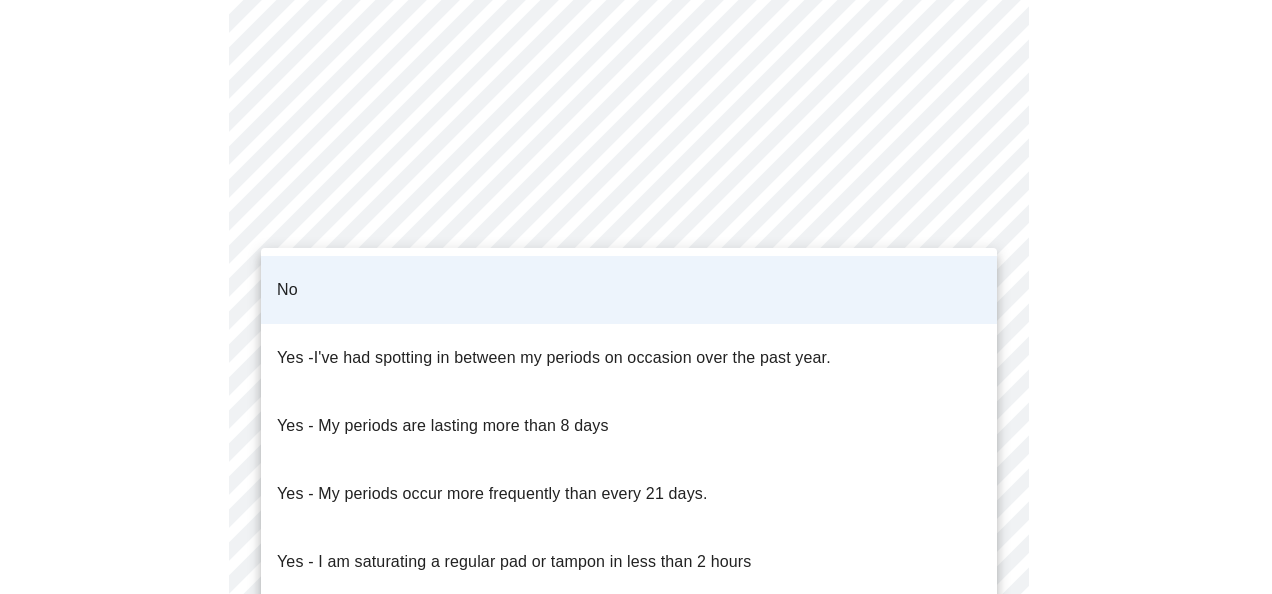 click on "MyMenopauseRx Appointments Messaging 2 Labs 1 Uploads Medications Community Refer a Friend Hi Mindy   Intake Questions for Thu, Jul 17th 2025 @ 2:40pm-3:00pm 4  /  13 Settings Billing Invoices Log out No
Yes -  I've had spotting in between my periods on occasion over the past year.
Yes - My periods are lasting more than 8 days
Yes - My periods occur more frequently than every 21 days.
Yes - I am saturating a regular pad or tampon in less than 2 hours
Yes - I had bleeding or spotting (even a tinge) after going 12 months without a period" at bounding box center [636, 1] 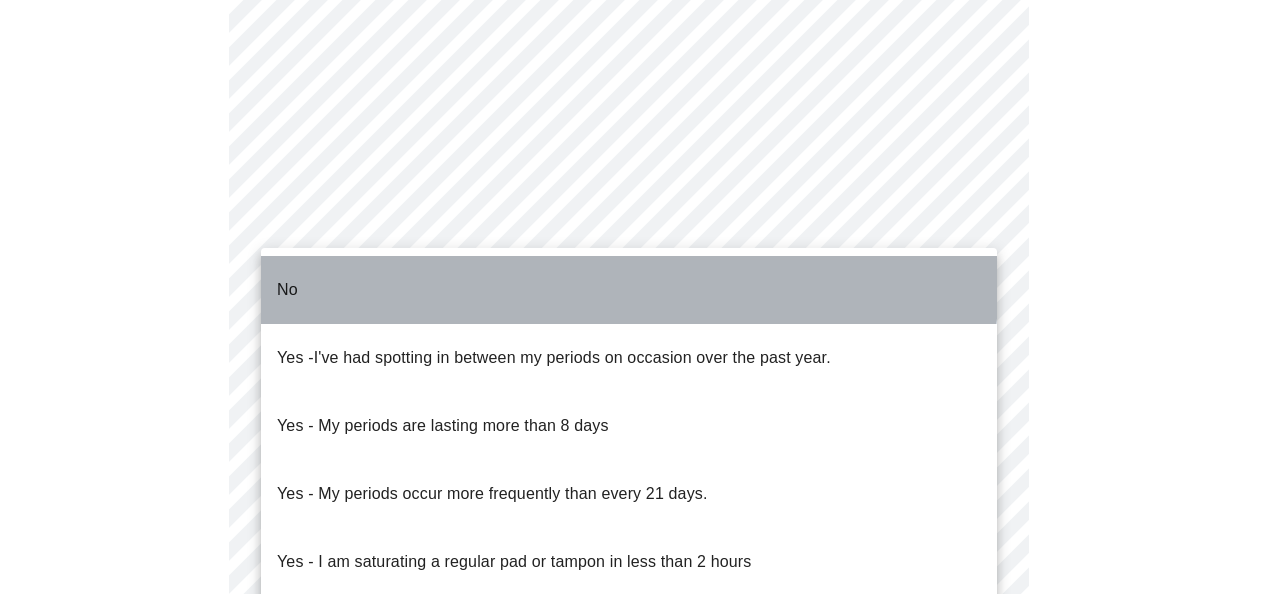 click on "No" at bounding box center (629, 290) 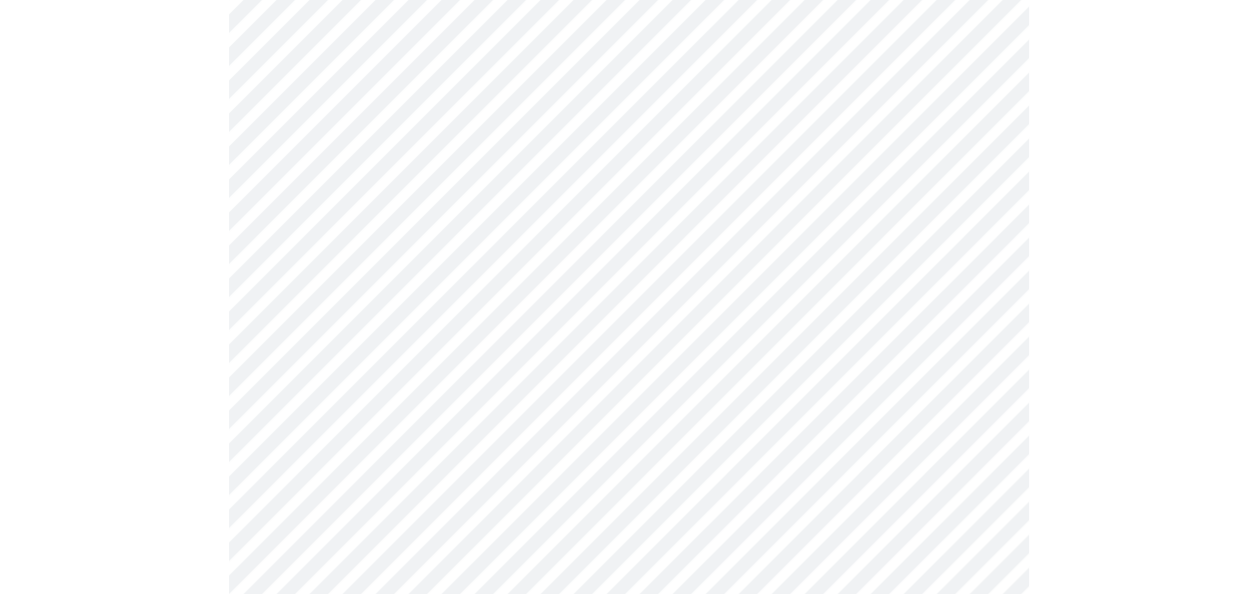 click on "MyMenopauseRx Appointments Messaging 2 Labs 1 Uploads Medications Community Refer a Friend Hi Mindy   Intake Questions for Thu, Jul 17th 2025 @ 2:40pm-3:00pm 4  /  13 Settings Billing Invoices Log out" at bounding box center (628, 1) 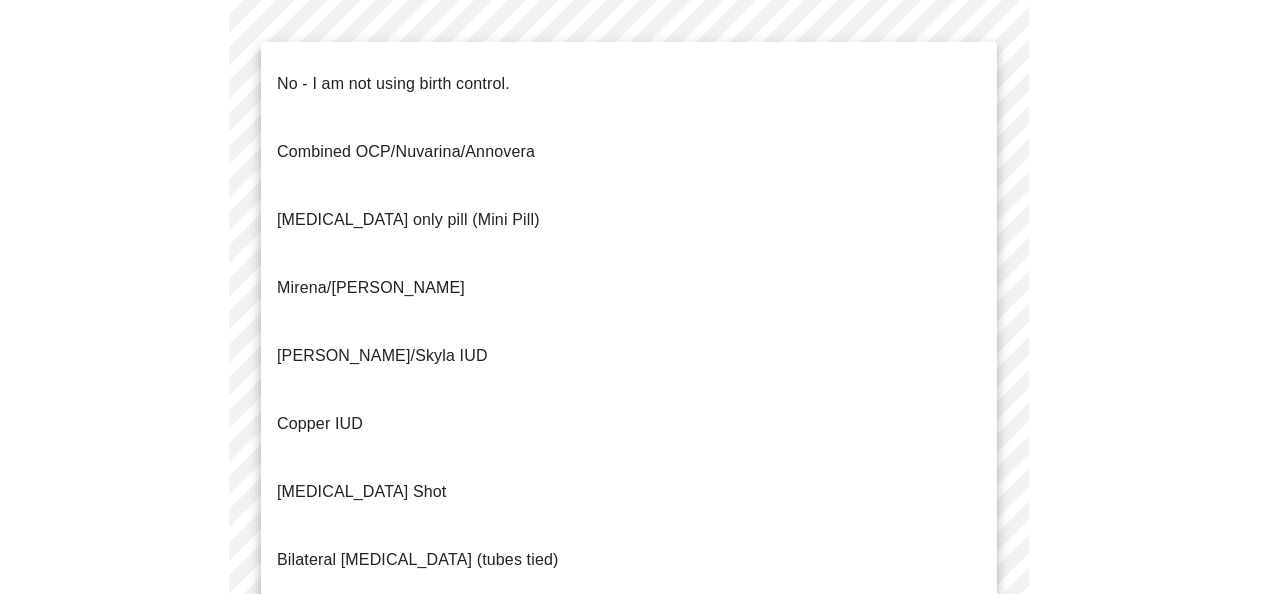 click on "No - I am not using birth control." at bounding box center (629, 84) 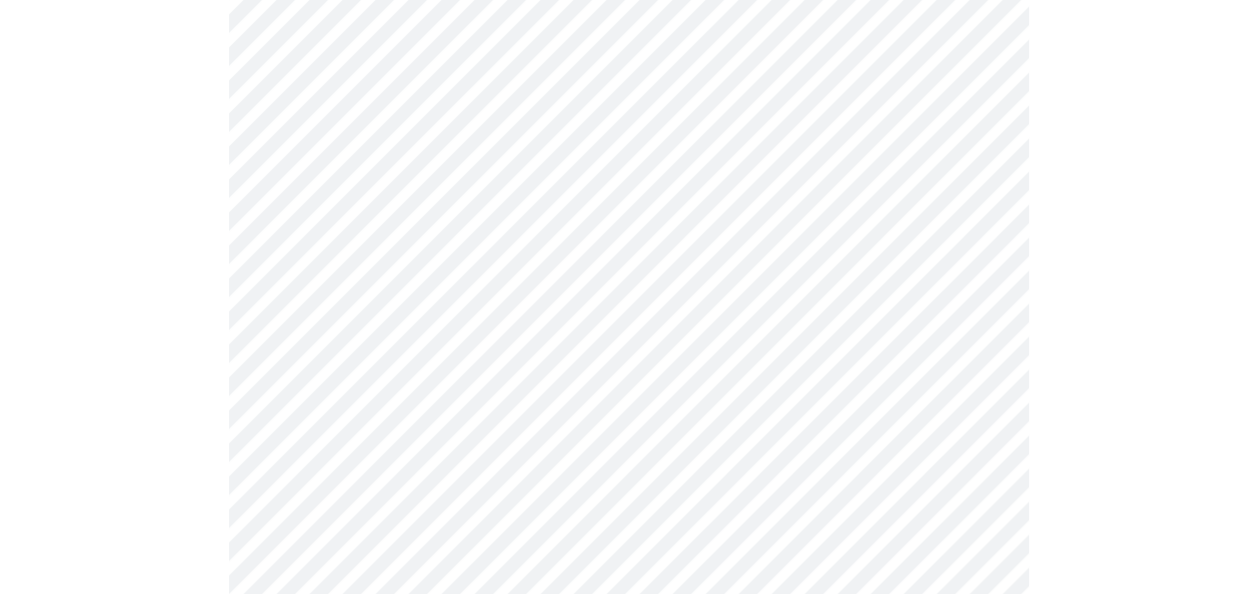 click on "MyMenopauseRx Appointments Messaging 2 Labs 1 Uploads Medications Community Refer a Friend Hi Mindy   Intake Questions for Thu, Jul 17th 2025 @ 2:40pm-3:00pm 4  /  13 Settings Billing Invoices Log out" at bounding box center (628, -5) 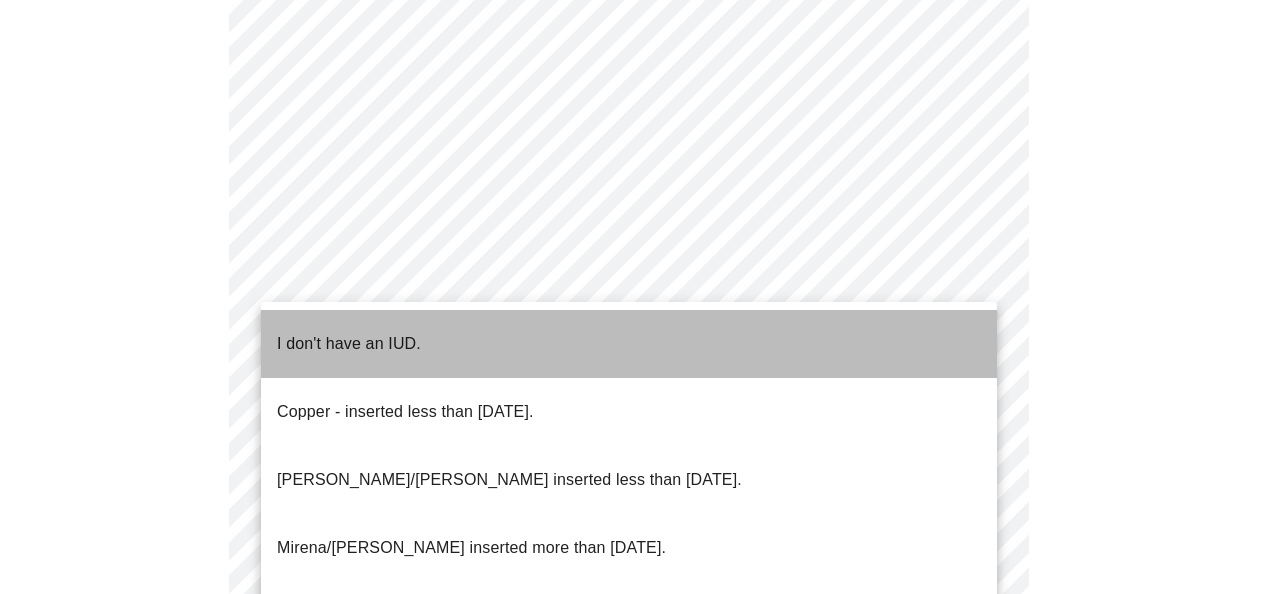 click on "I don't have an IUD." at bounding box center (629, 344) 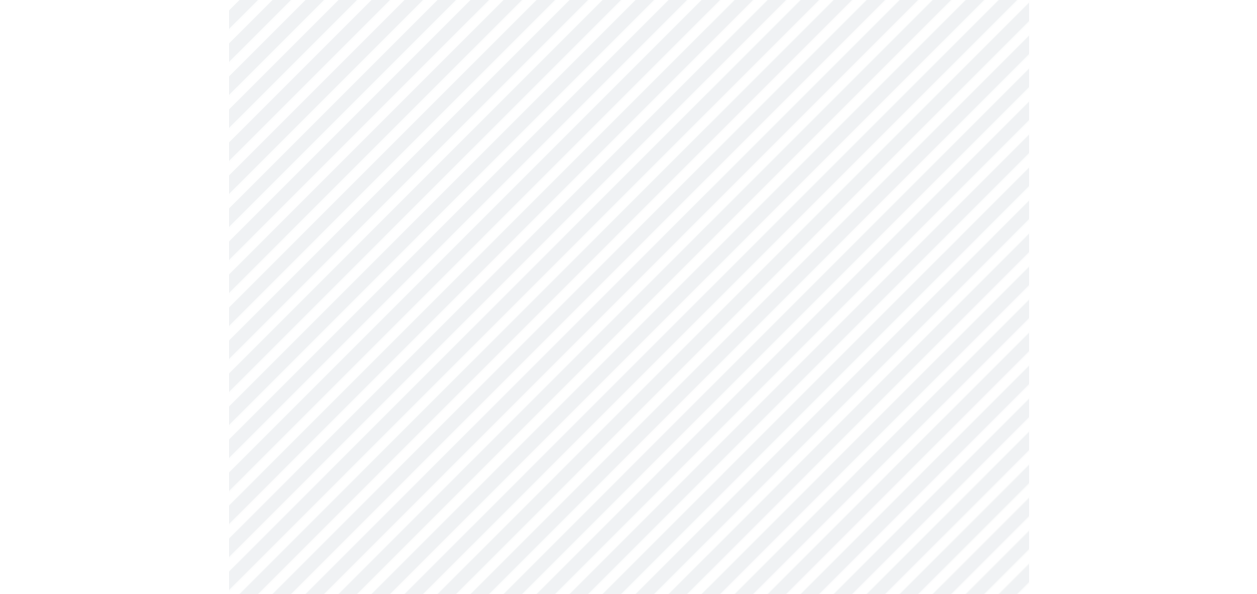 scroll, scrollTop: 1262, scrollLeft: 0, axis: vertical 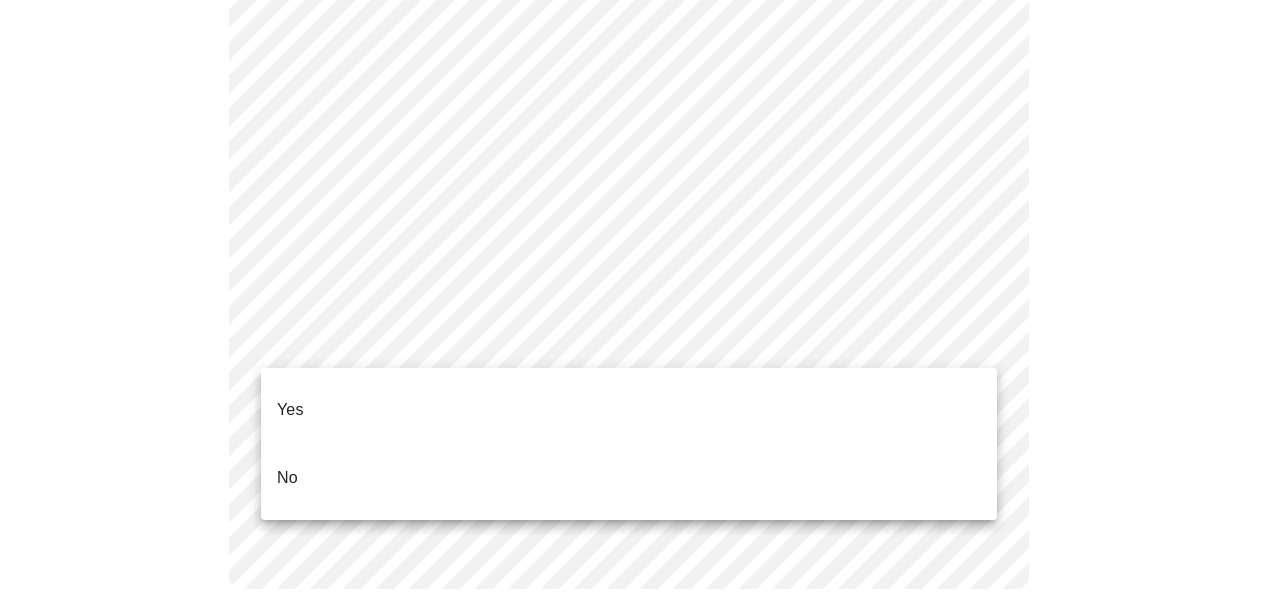 click on "MyMenopauseRx Appointments Messaging 2 Labs 1 Uploads Medications Community Refer a Friend Hi Mindy   Intake Questions for Thu, Jul 17th 2025 @ 2:40pm-3:00pm 4  /  13 Settings Billing Invoices Log out Yes
No" at bounding box center (636, -313) 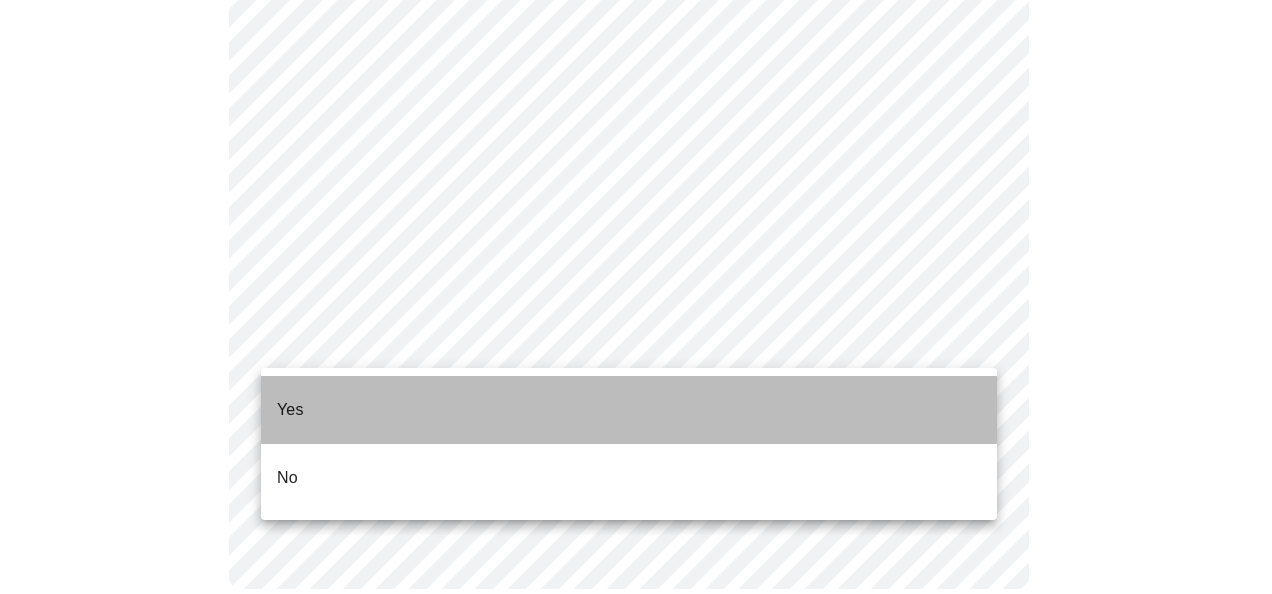 click on "Yes" at bounding box center (629, 410) 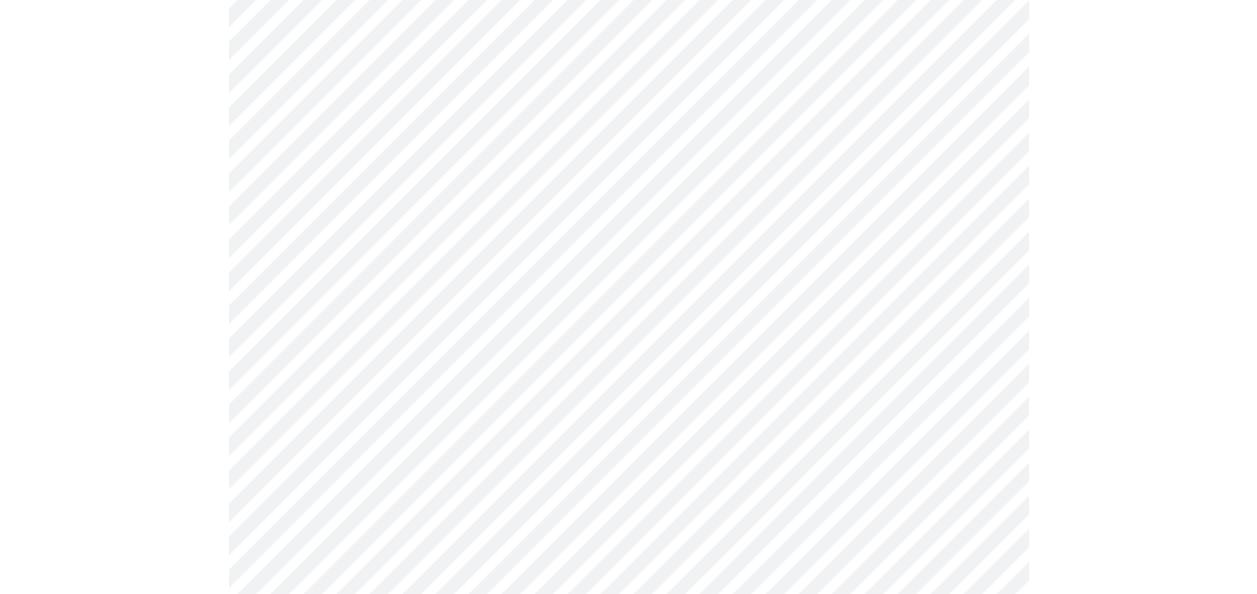 scroll, scrollTop: 5466, scrollLeft: 0, axis: vertical 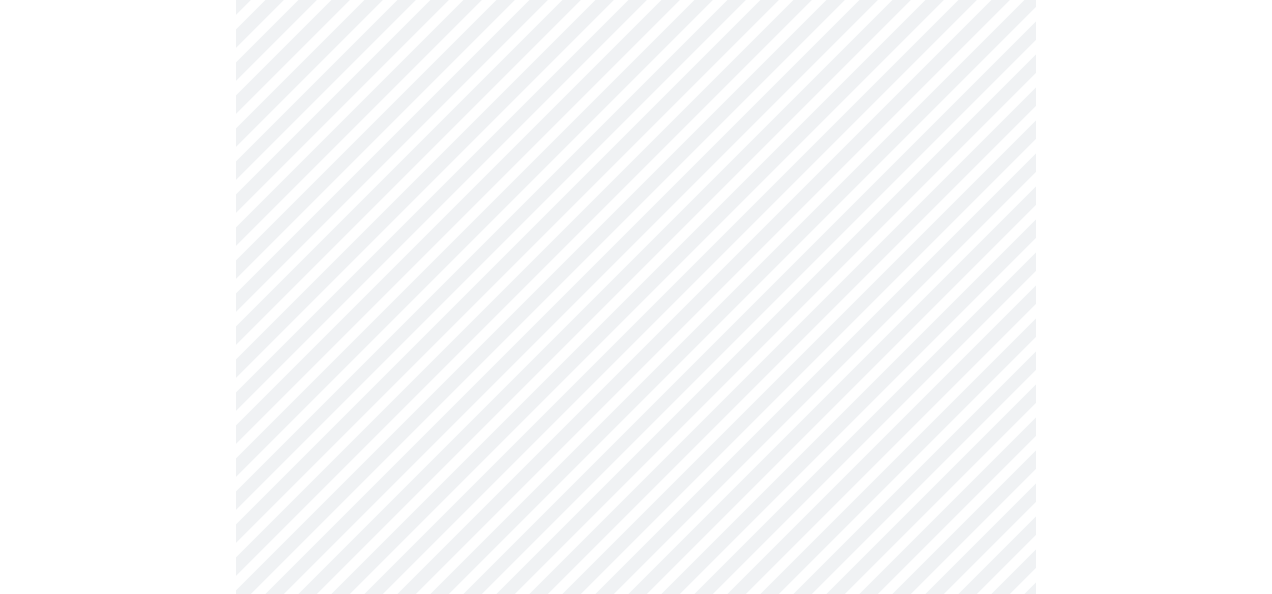 click on "MyMenopauseRx Appointments Messaging 2 Labs 1 Uploads Medications Community Refer a Friend Hi Mindy   Intake Questions for Thu, Jul 17th 2025 @ 2:40pm-3:00pm 7  /  13 Settings Billing Invoices Log out" at bounding box center [636, -2270] 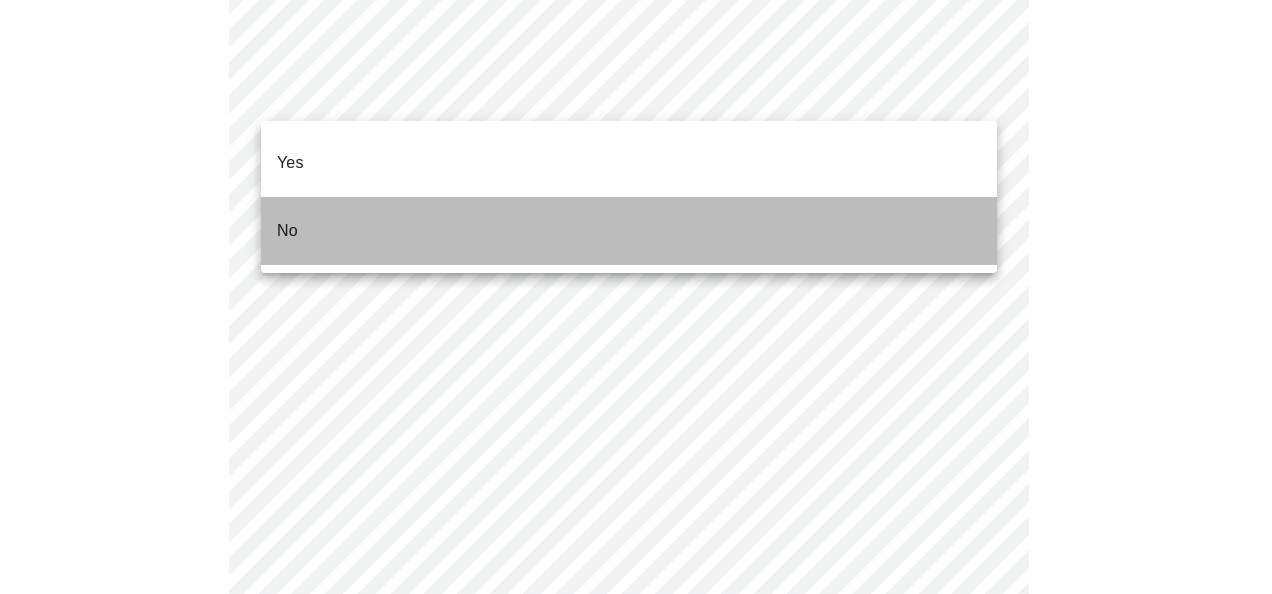 click on "No" at bounding box center [629, 231] 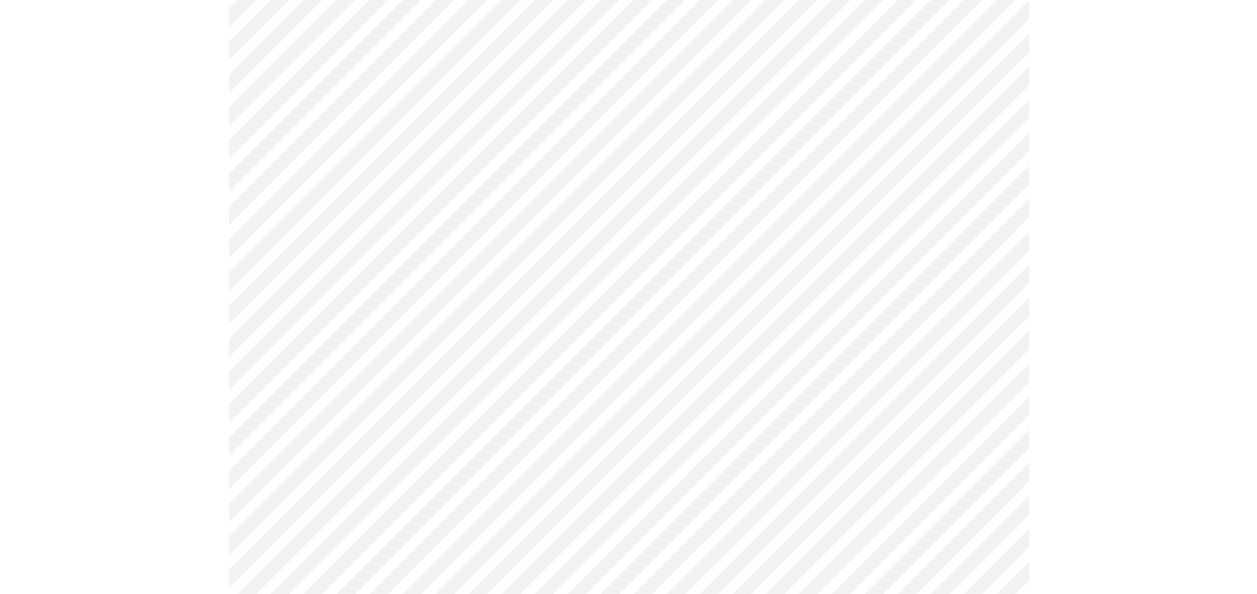 scroll, scrollTop: 1346, scrollLeft: 0, axis: vertical 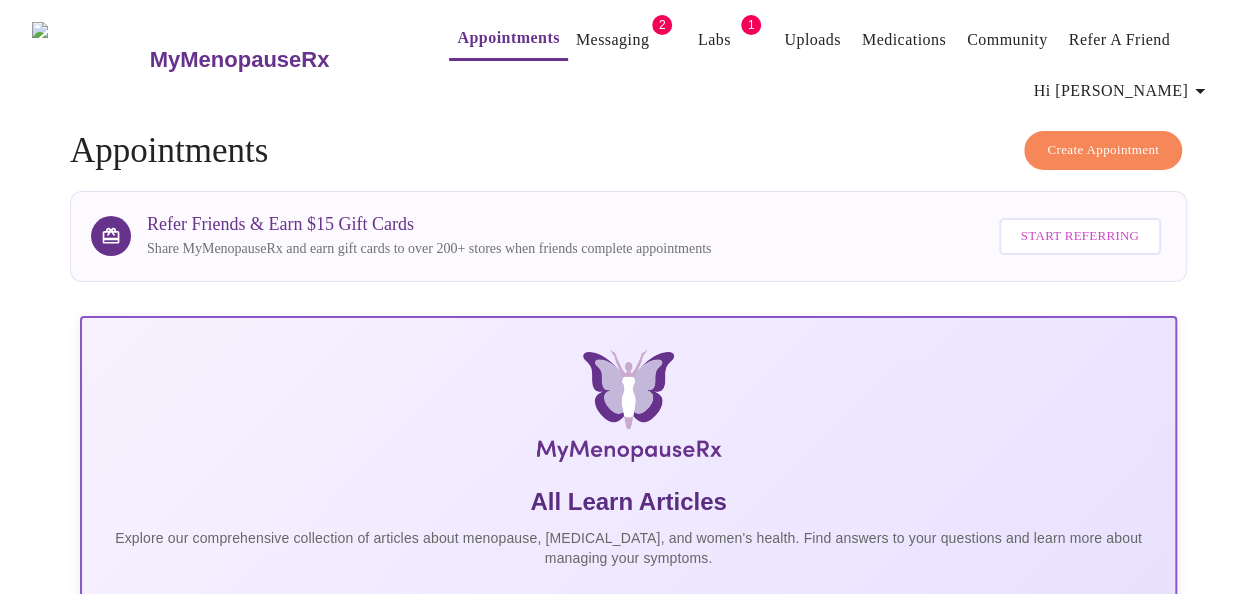 click on "Messaging" at bounding box center (612, 40) 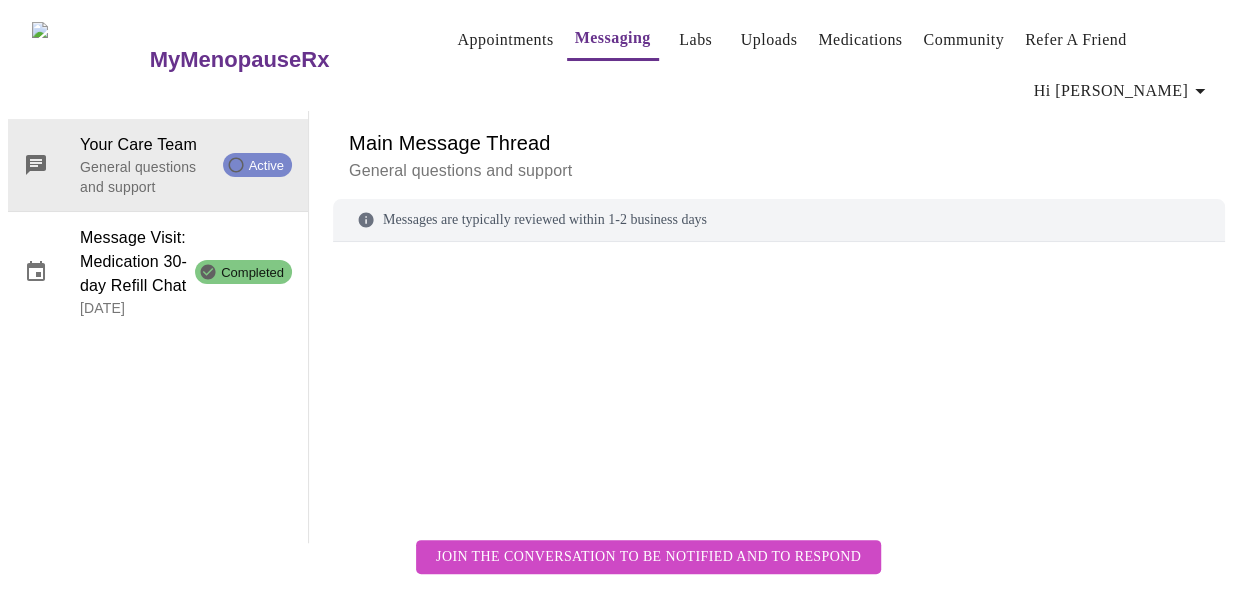 scroll, scrollTop: 100, scrollLeft: 0, axis: vertical 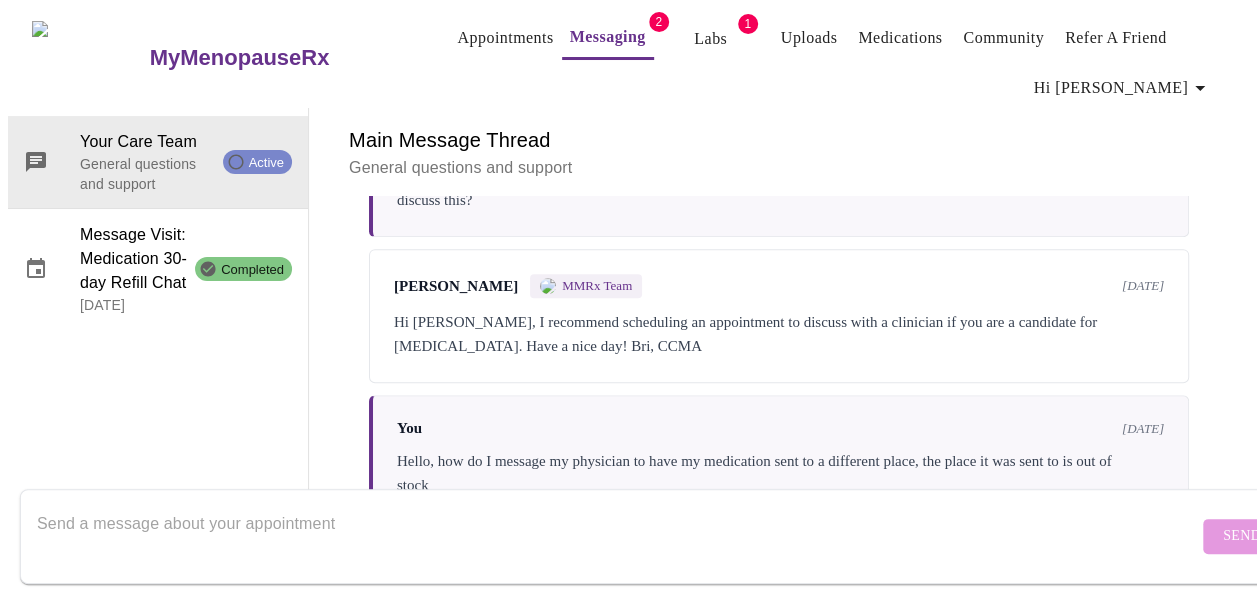 click on "Appointments" at bounding box center [505, 38] 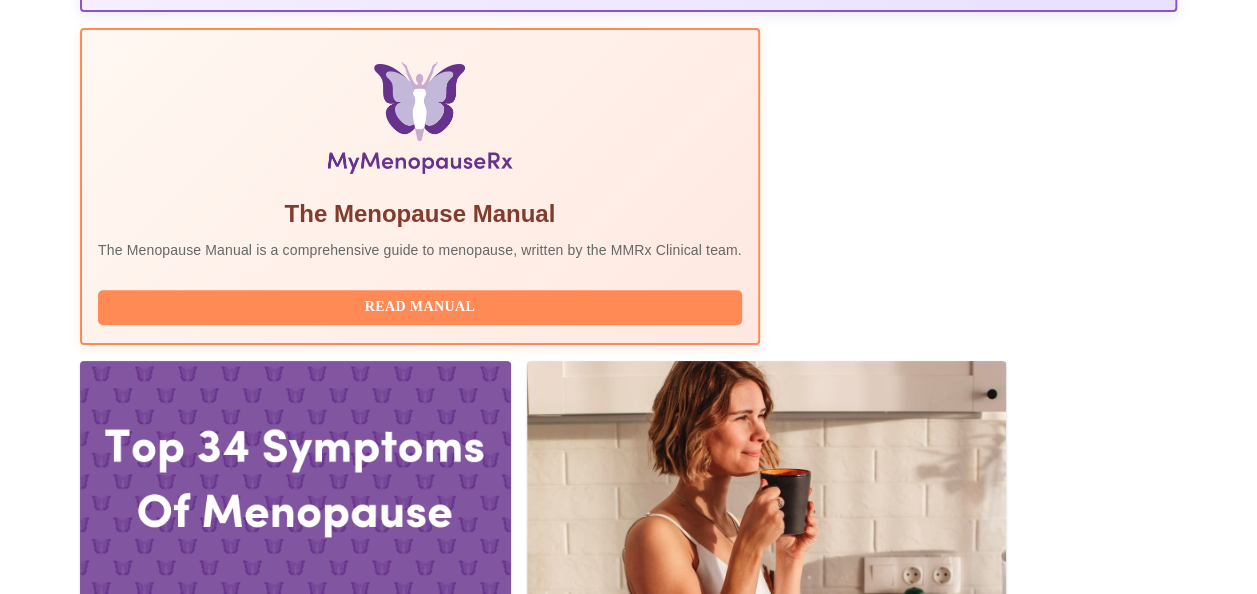 scroll, scrollTop: 647, scrollLeft: 0, axis: vertical 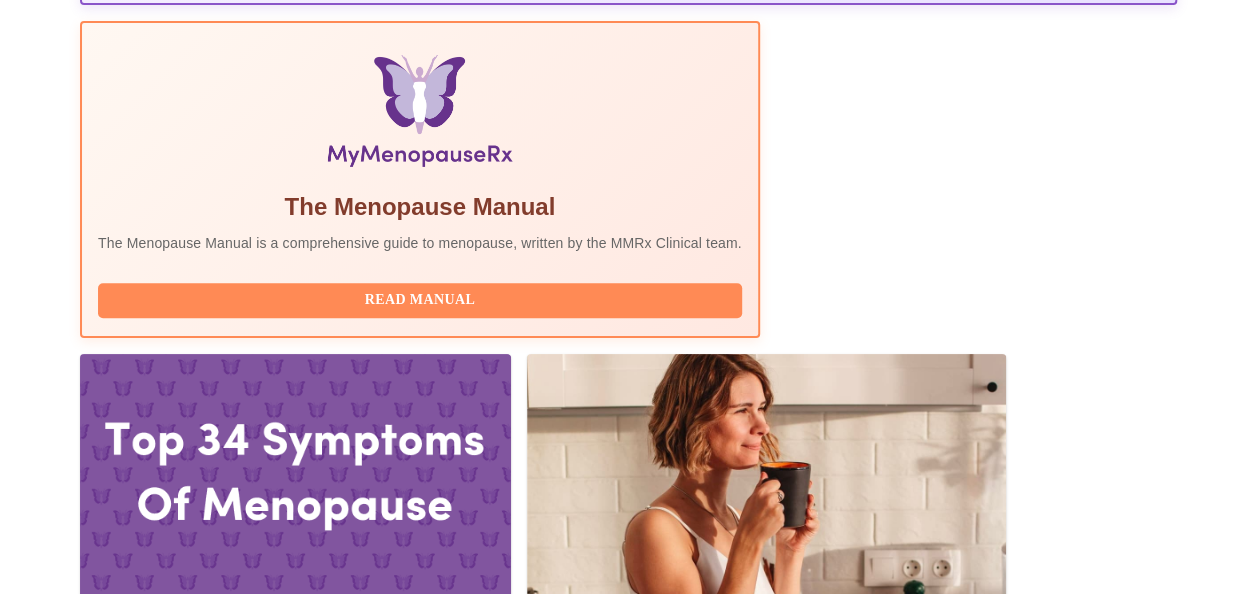click on "Join Waiting Room" at bounding box center [1071, 1933] 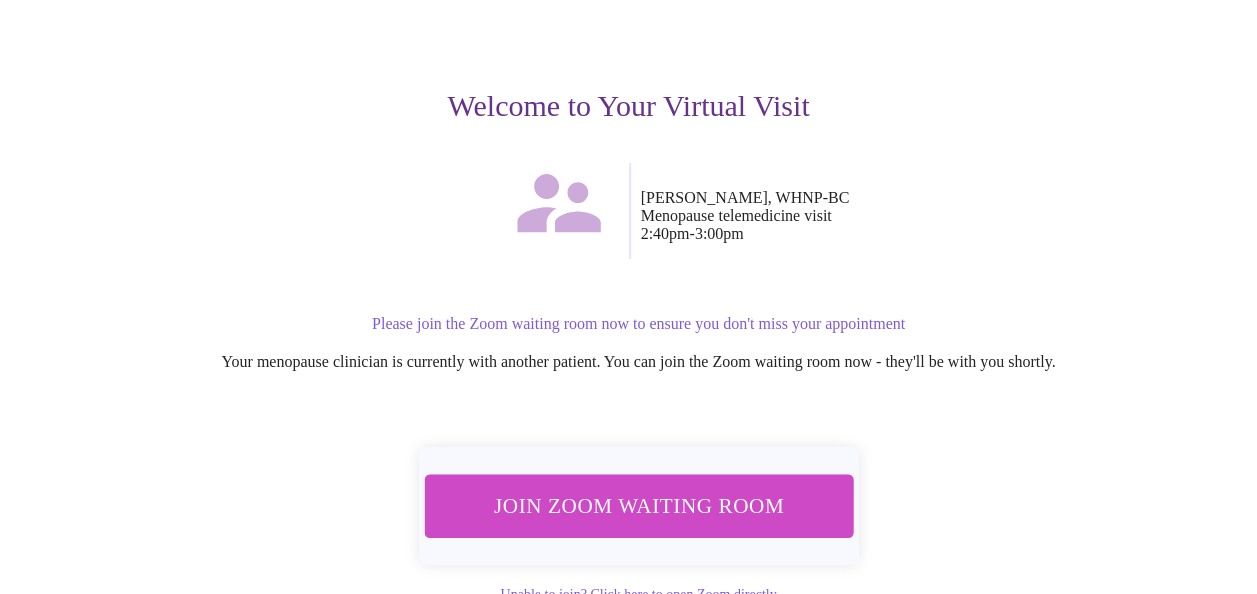 scroll, scrollTop: 202, scrollLeft: 0, axis: vertical 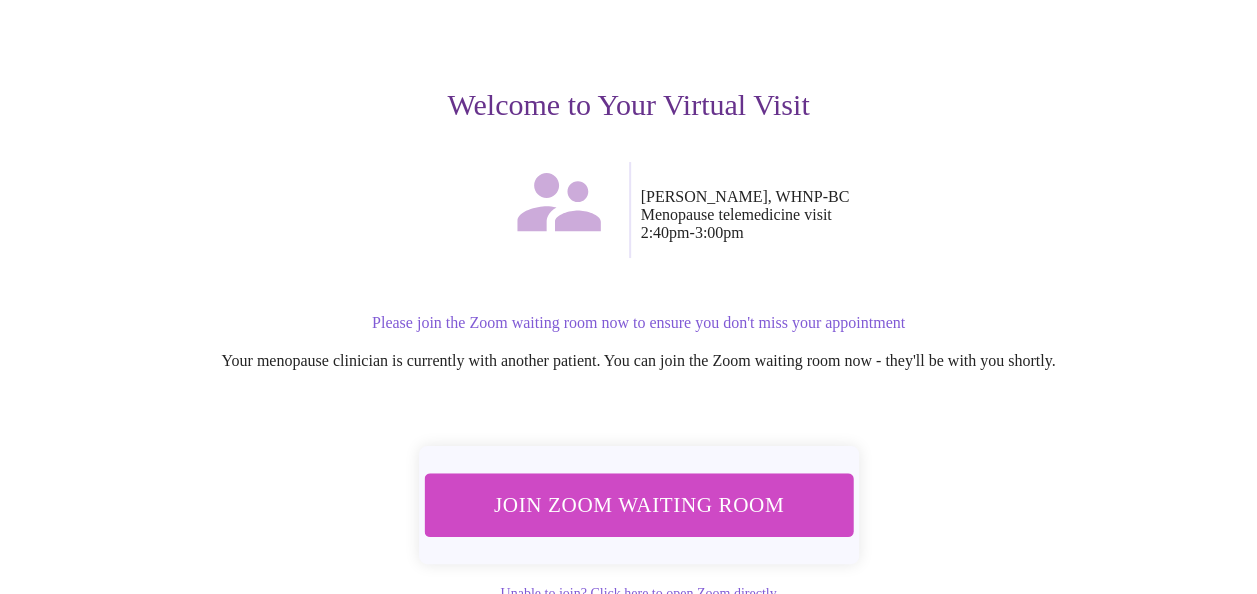 click on "Join Zoom Waiting Room" at bounding box center [638, 504] 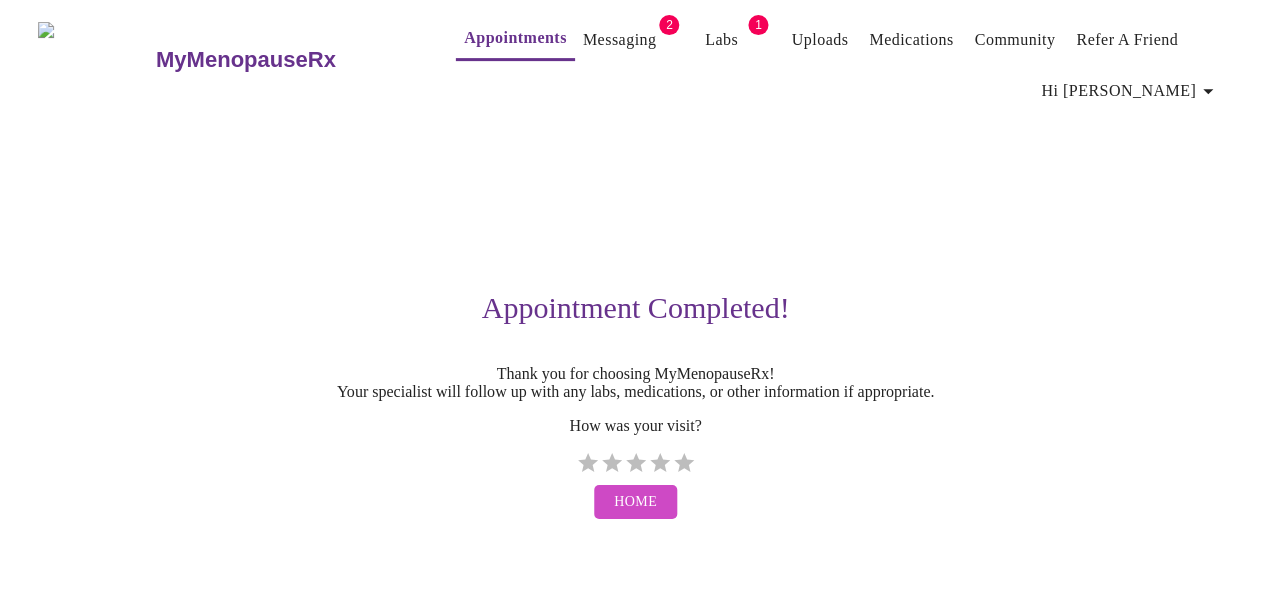 scroll, scrollTop: 0, scrollLeft: 0, axis: both 